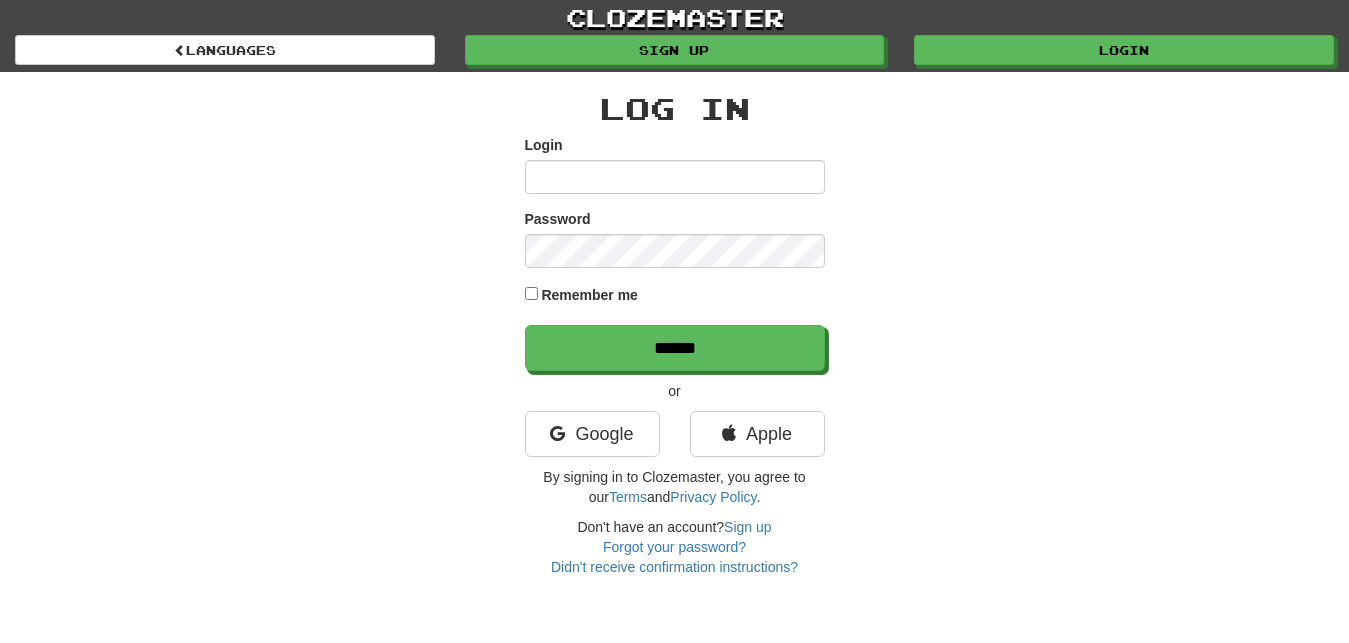 scroll, scrollTop: 0, scrollLeft: 0, axis: both 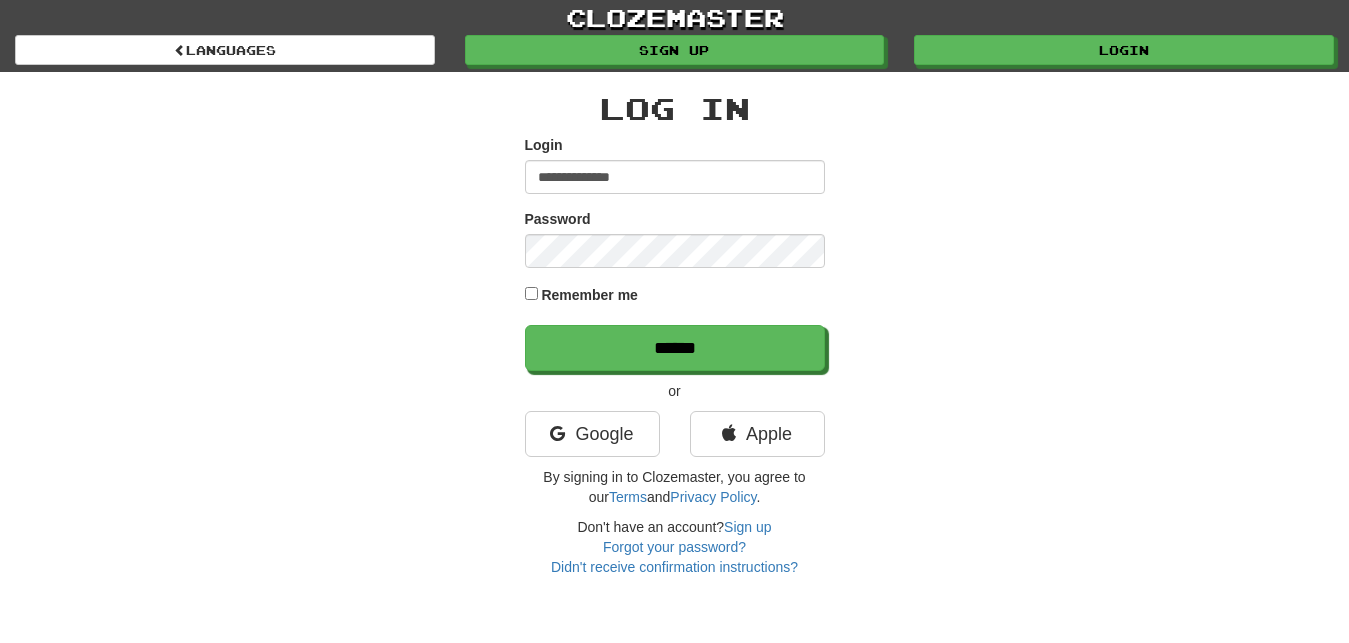 type on "**********" 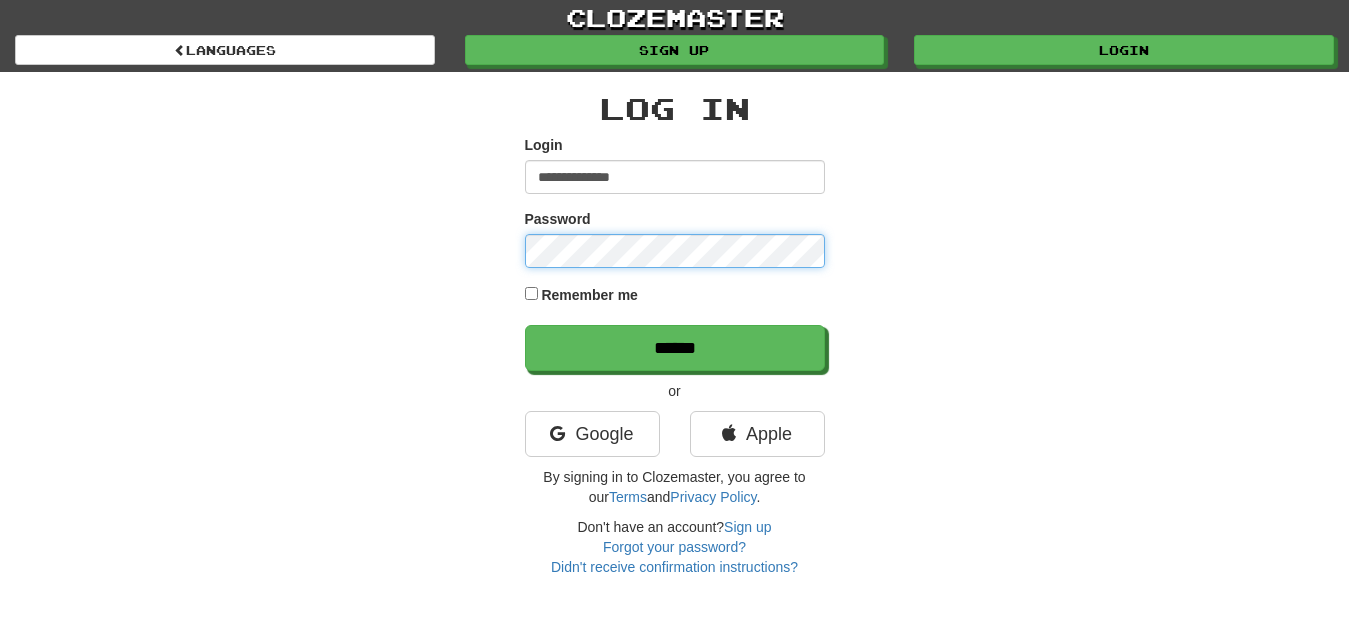click on "******" at bounding box center (675, 348) 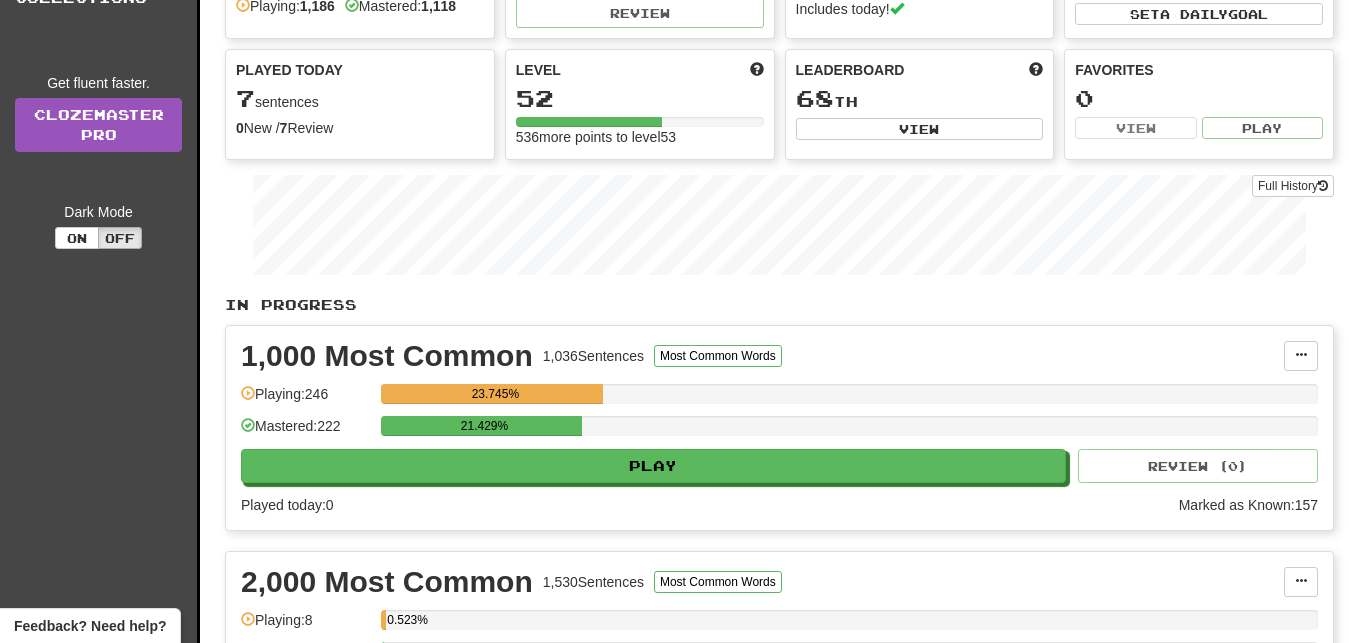 scroll, scrollTop: 159, scrollLeft: 0, axis: vertical 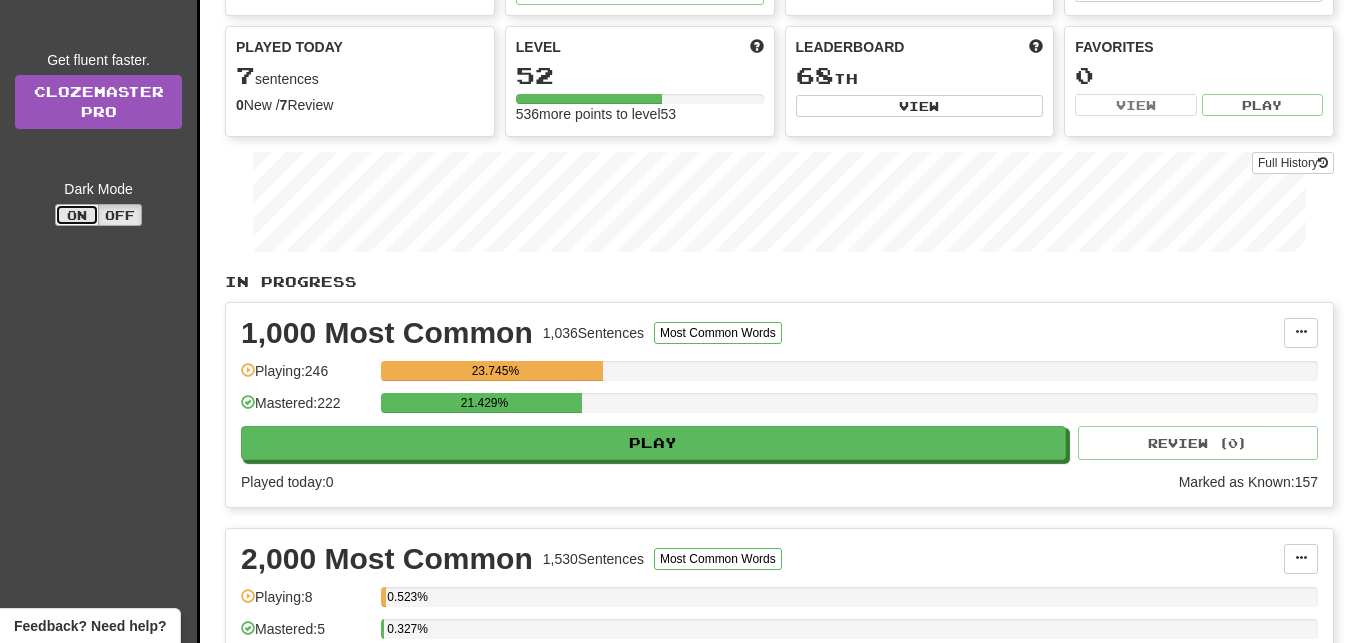click on "On" at bounding box center (77, 215) 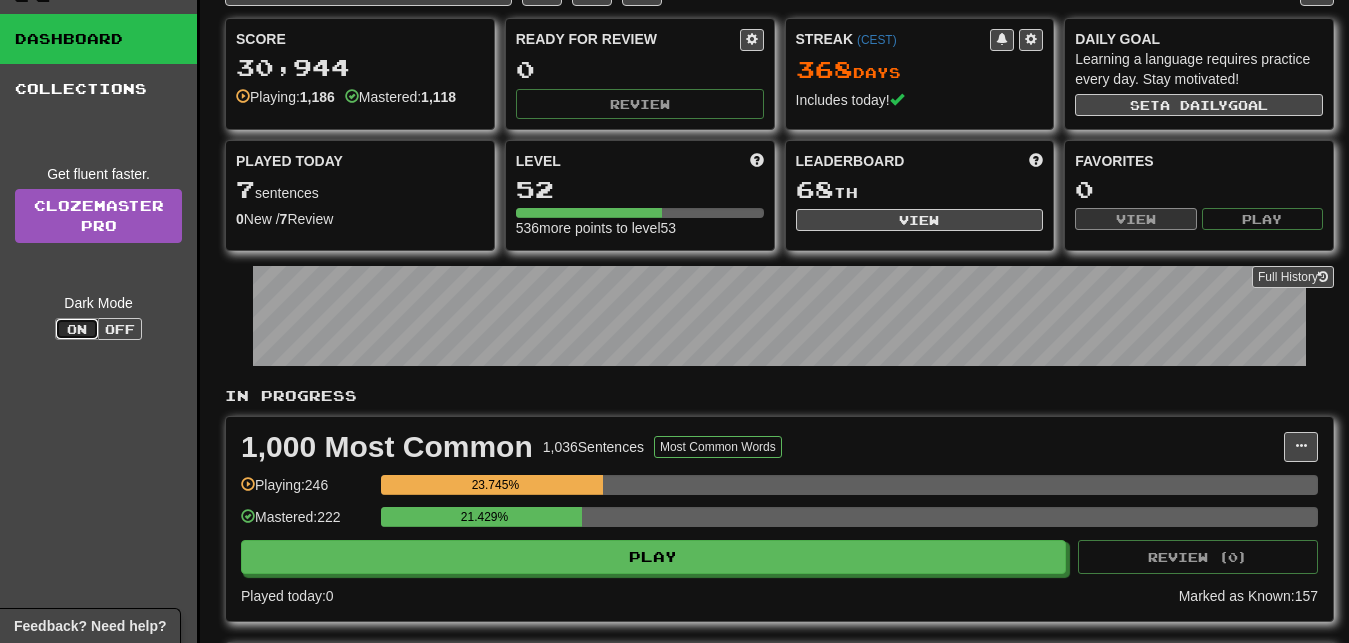 scroll, scrollTop: 0, scrollLeft: 0, axis: both 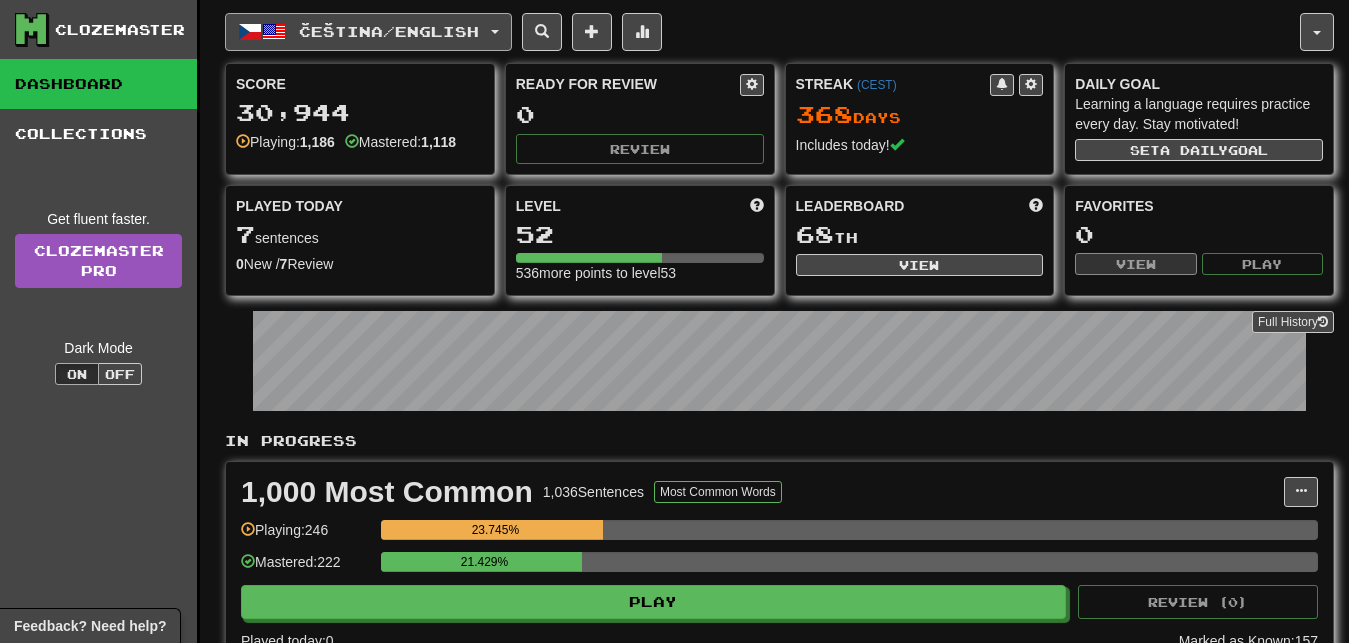 click on "Čeština  /  English" at bounding box center (368, 32) 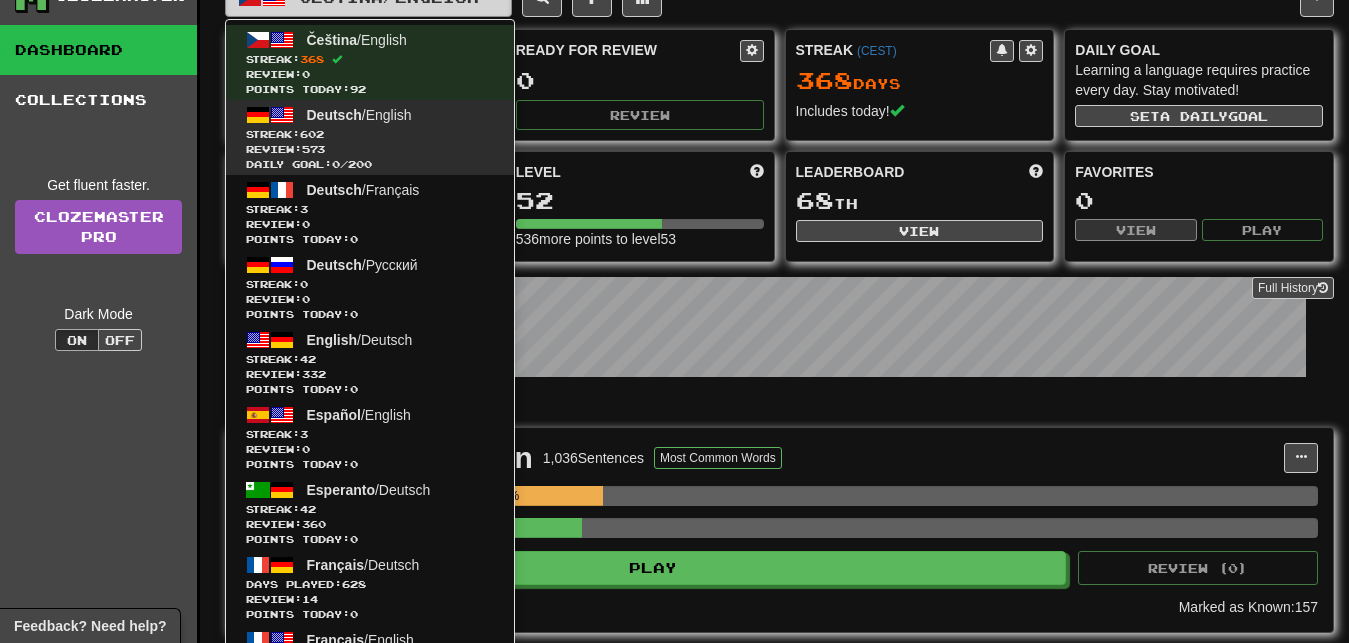 scroll, scrollTop: 0, scrollLeft: 0, axis: both 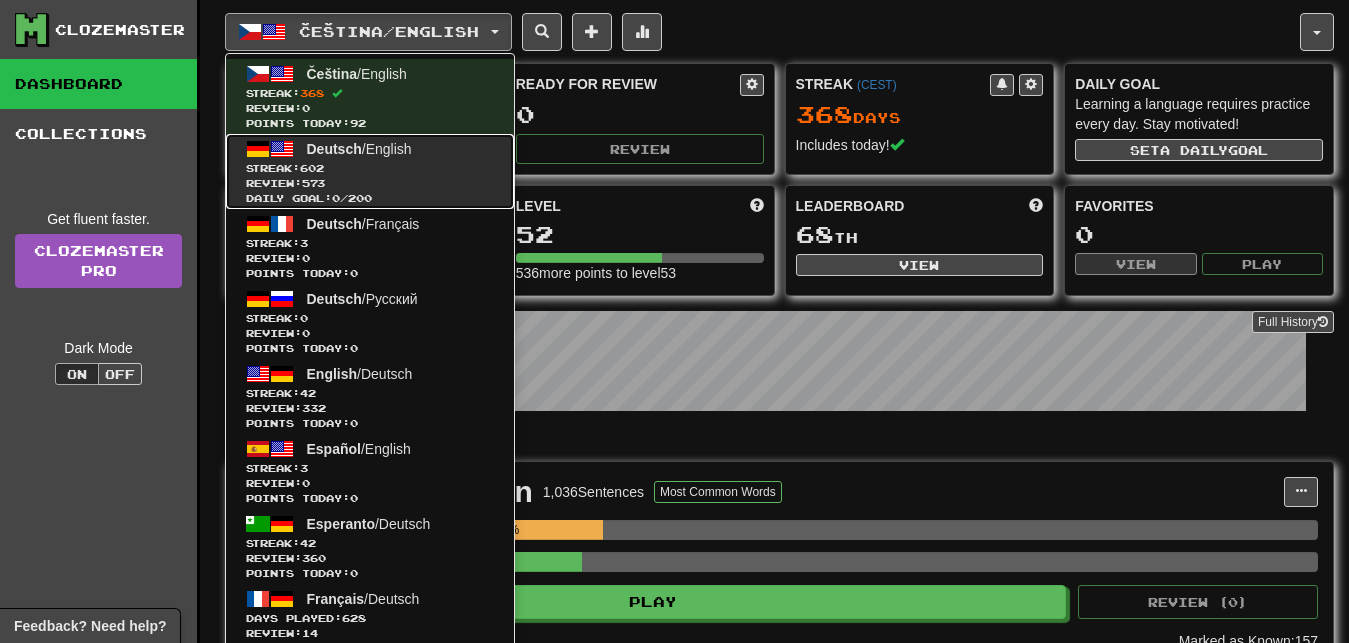 click on "Streak:  602" at bounding box center (370, 168) 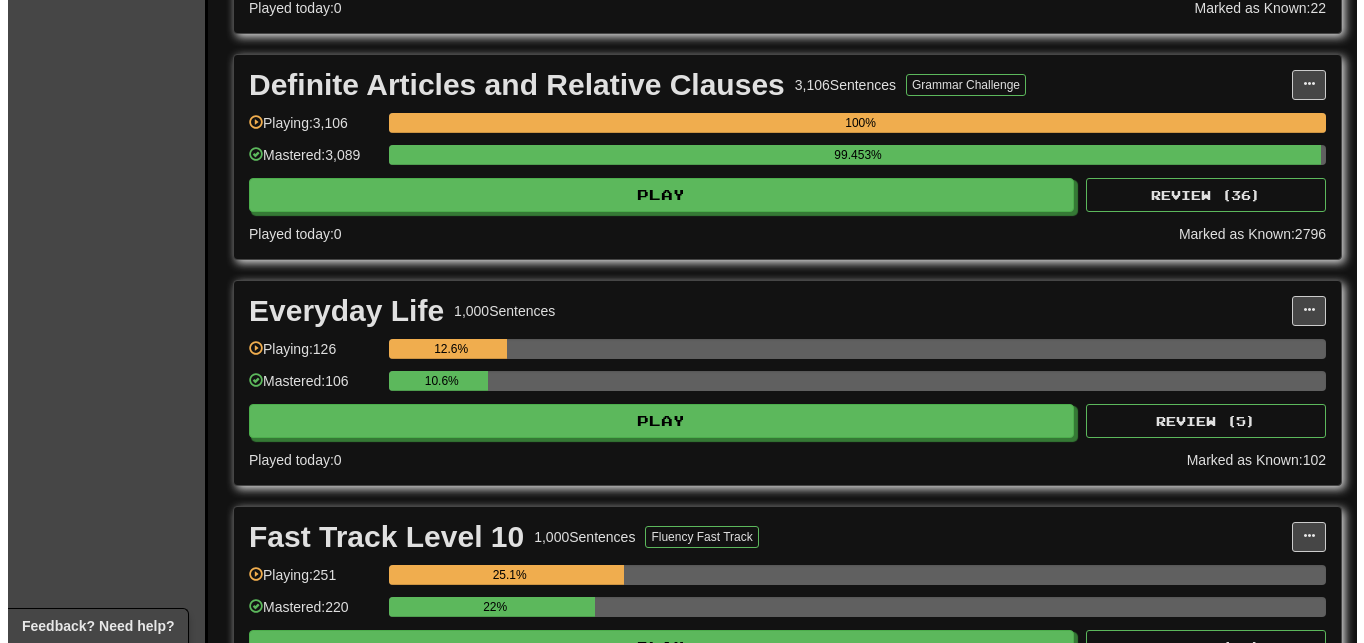 scroll, scrollTop: 636, scrollLeft: 0, axis: vertical 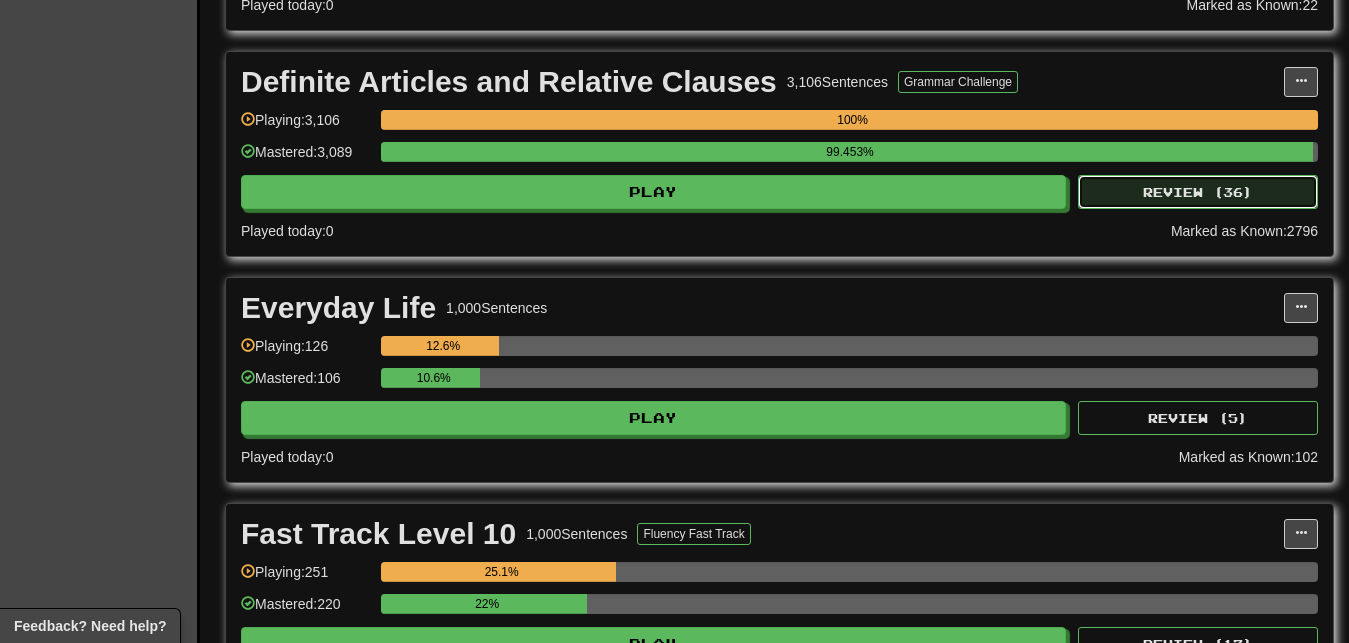 click on "Review ( 36 )" at bounding box center [1198, 192] 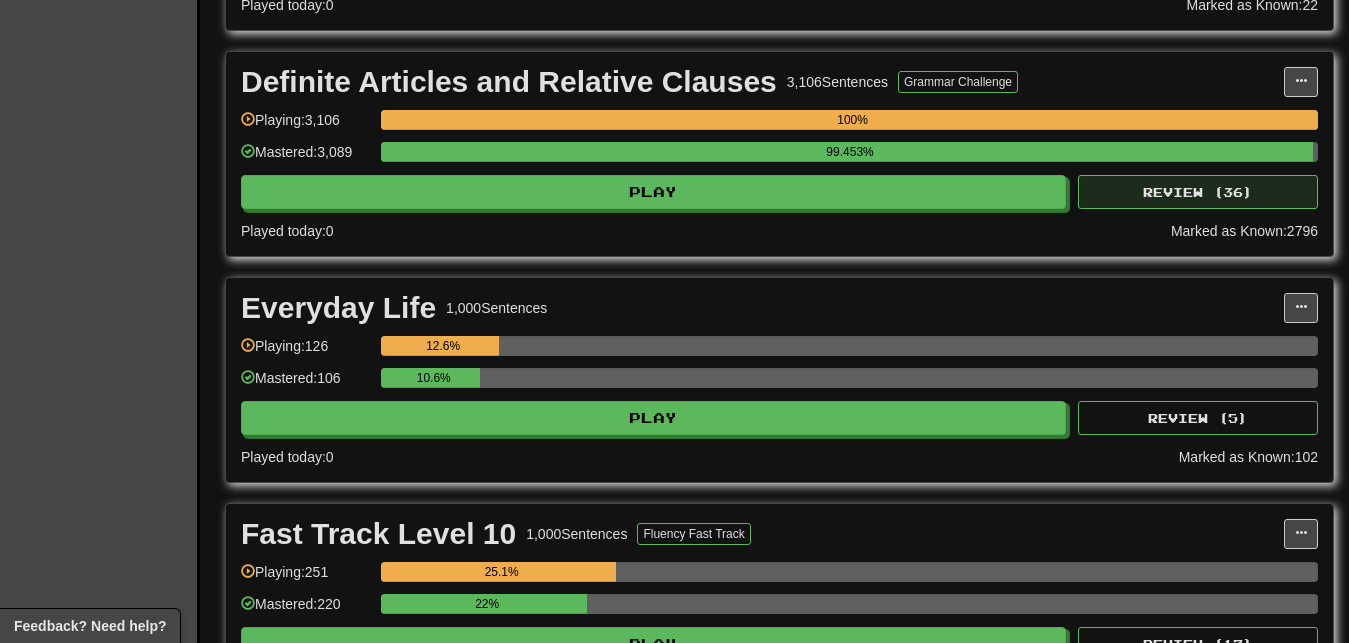 select on "**" 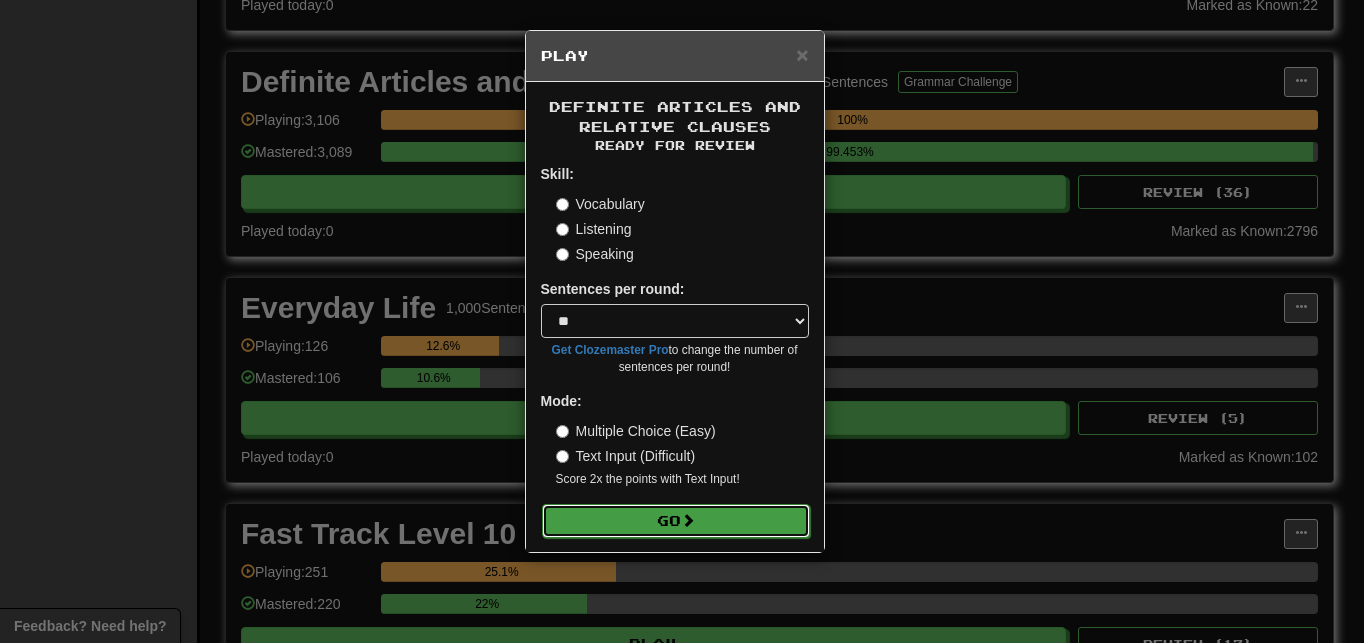 click on "Go" at bounding box center (676, 521) 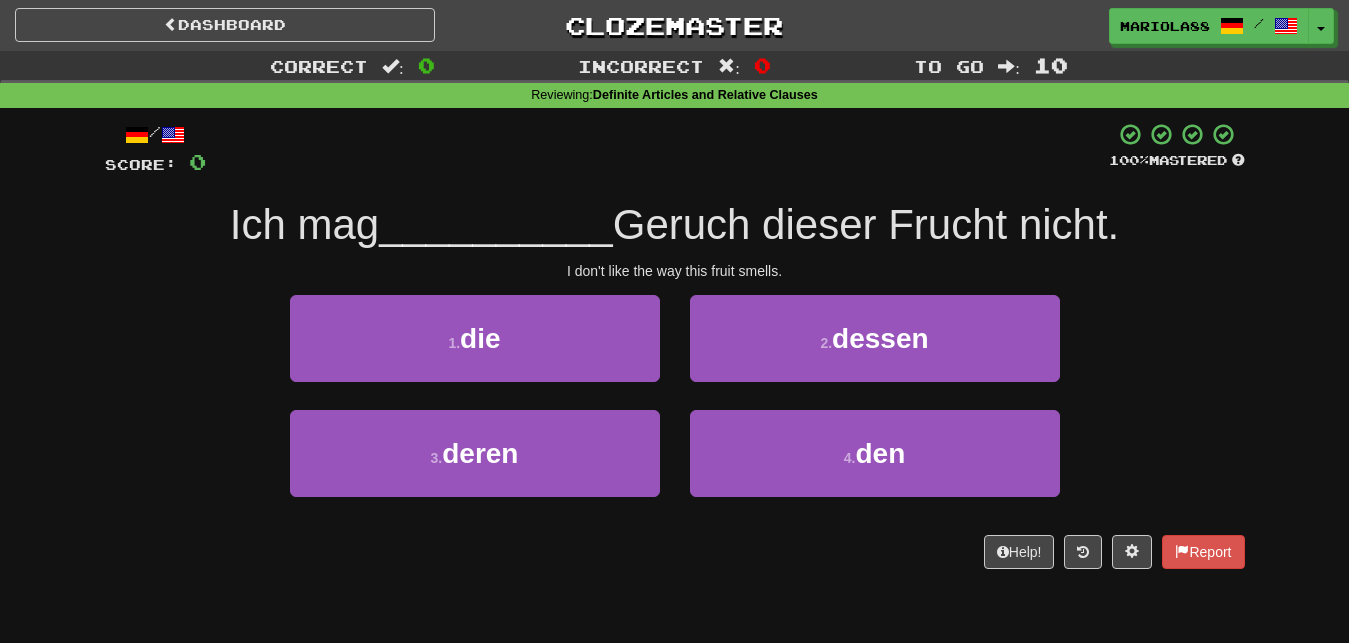scroll, scrollTop: 0, scrollLeft: 0, axis: both 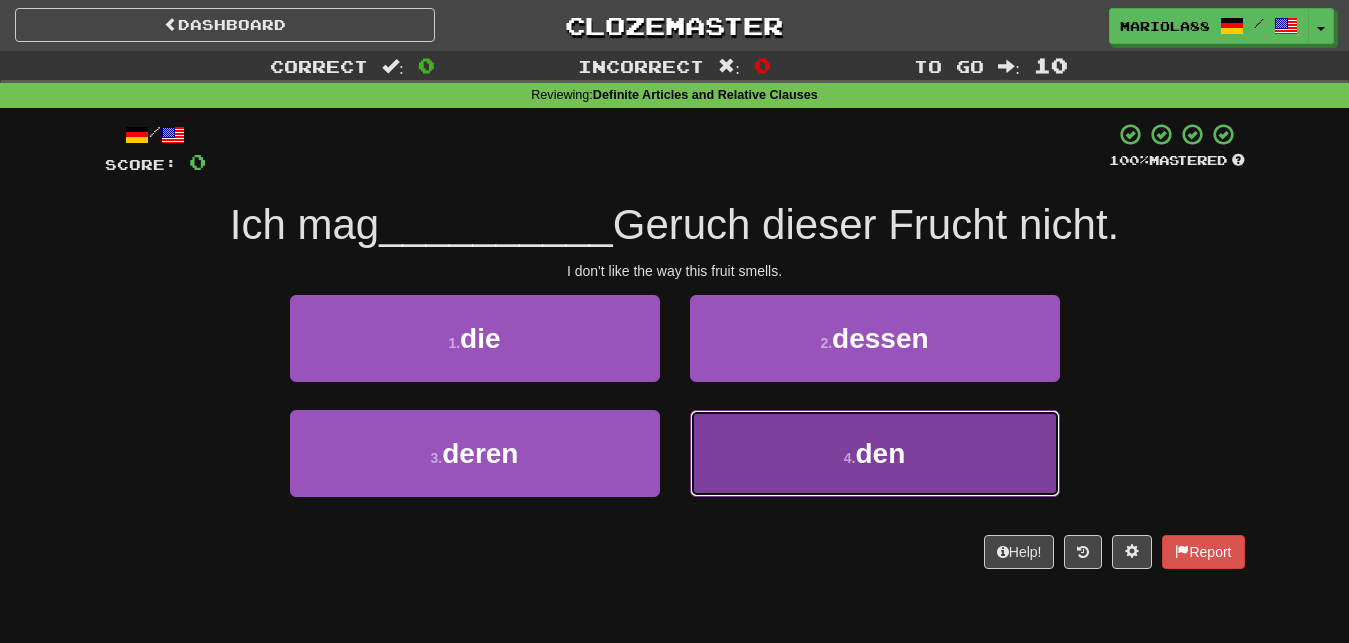 click on "den" at bounding box center [880, 453] 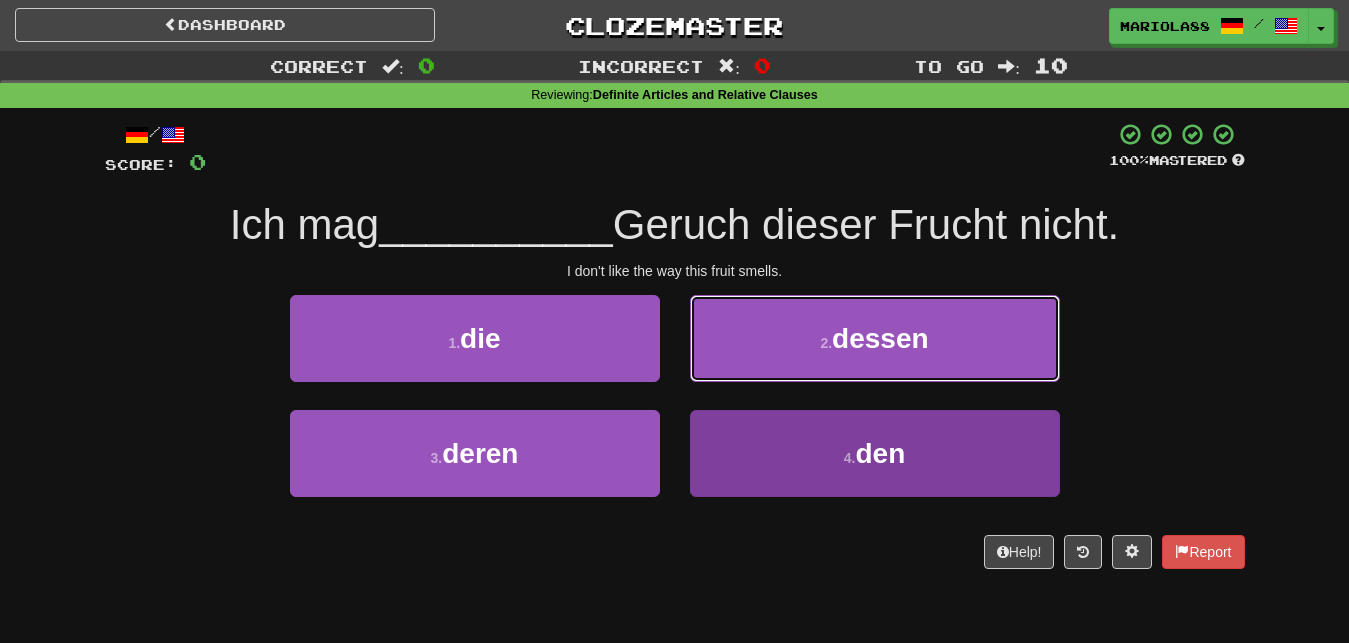 click on "dessen" at bounding box center (880, 338) 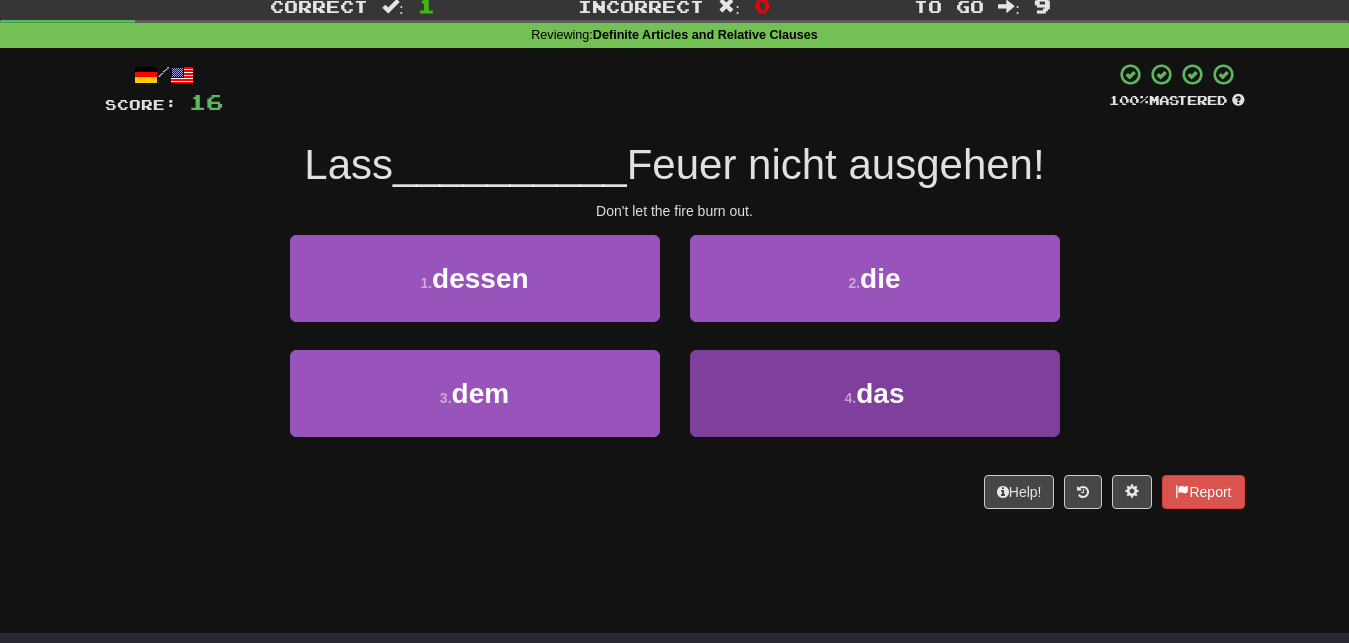 scroll, scrollTop: 106, scrollLeft: 0, axis: vertical 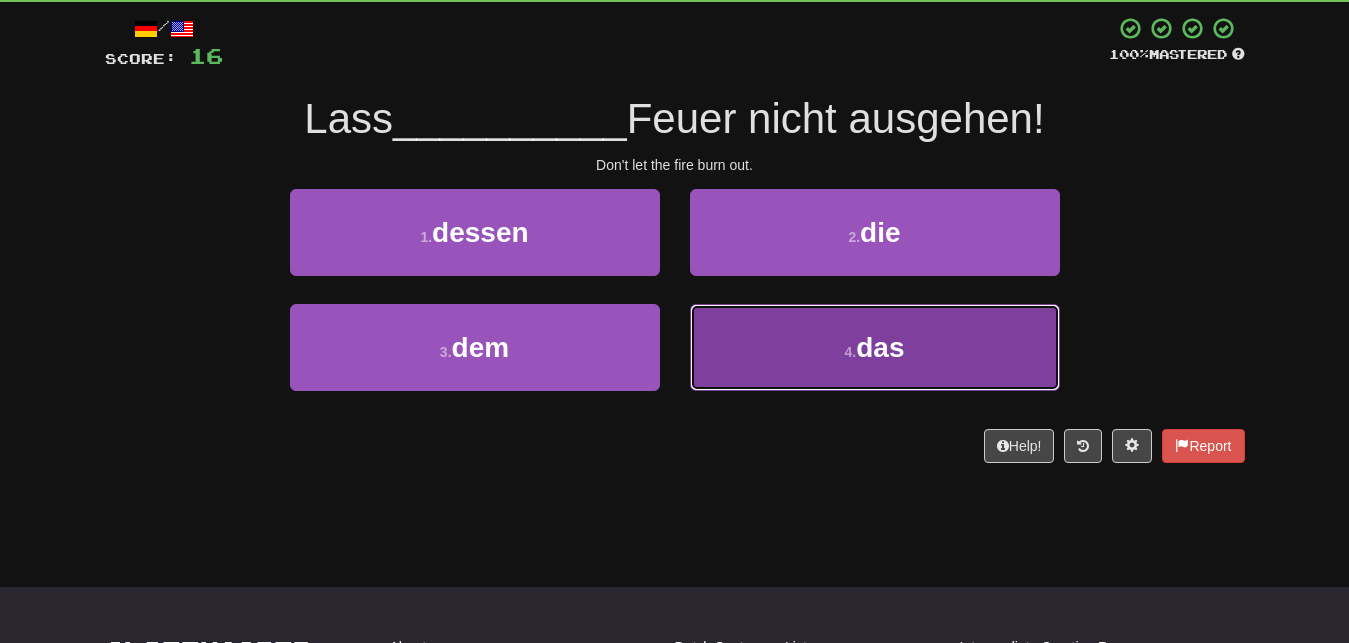 click on "4 .  das" at bounding box center (875, 347) 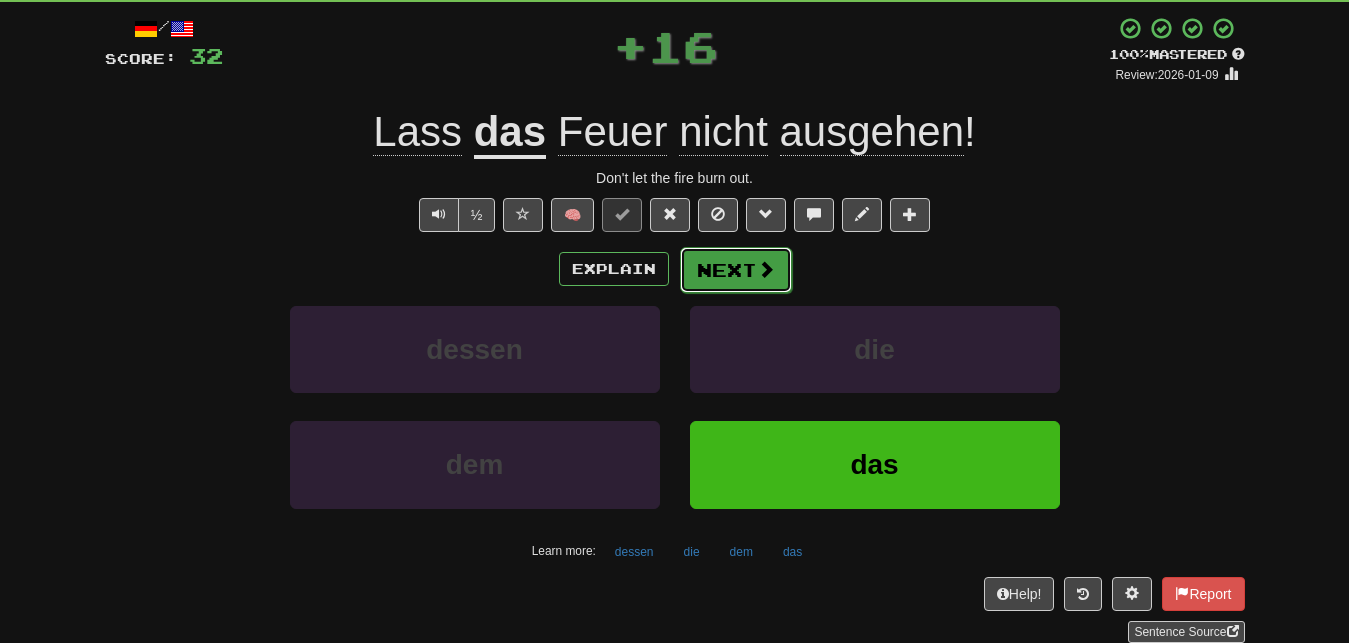 click on "Next" at bounding box center (736, 270) 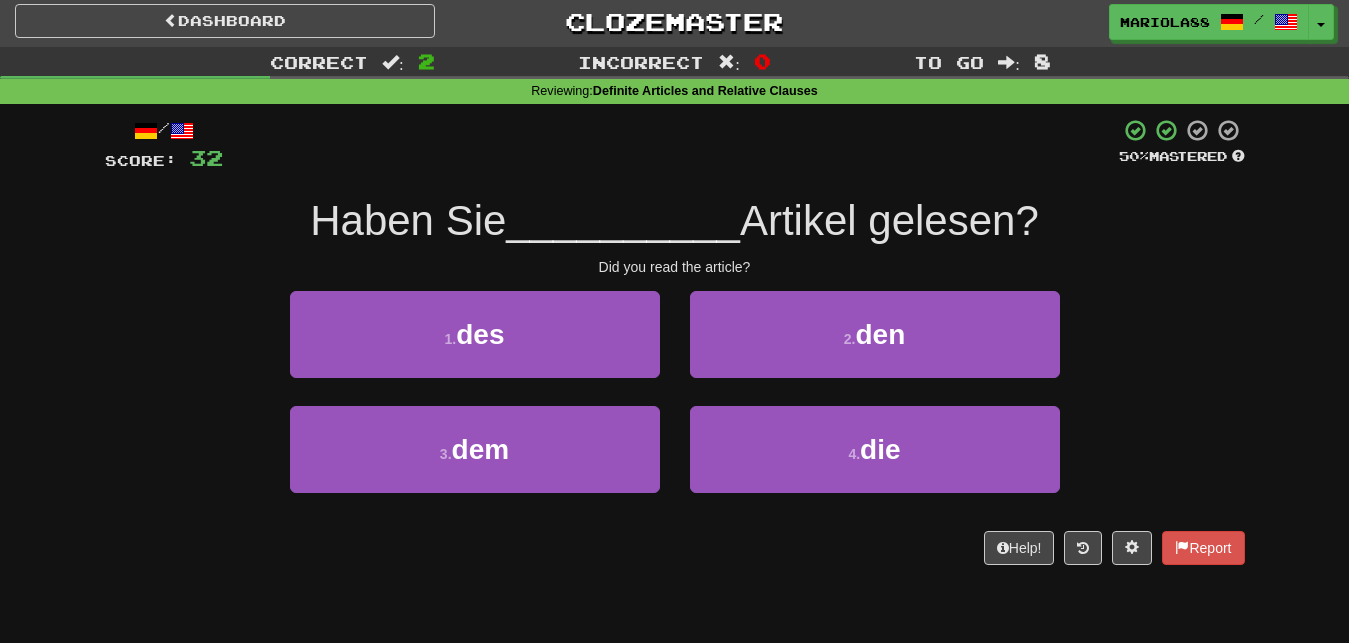 scroll, scrollTop: 0, scrollLeft: 0, axis: both 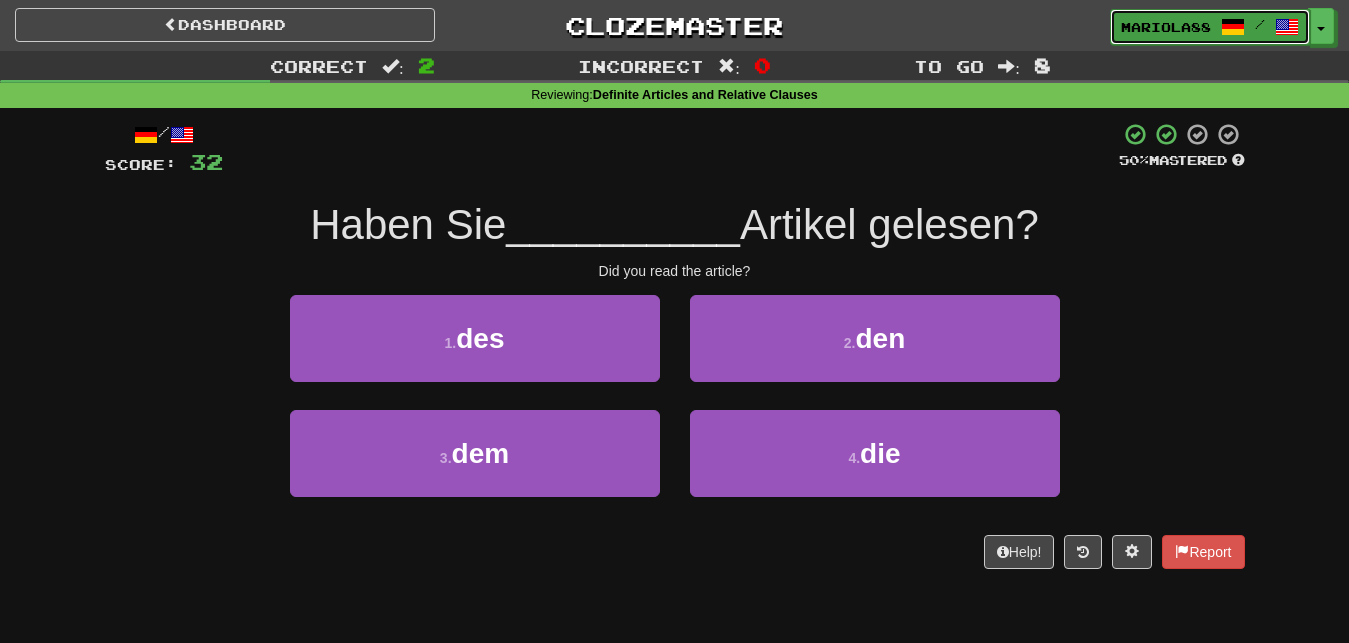 click at bounding box center [1287, 27] 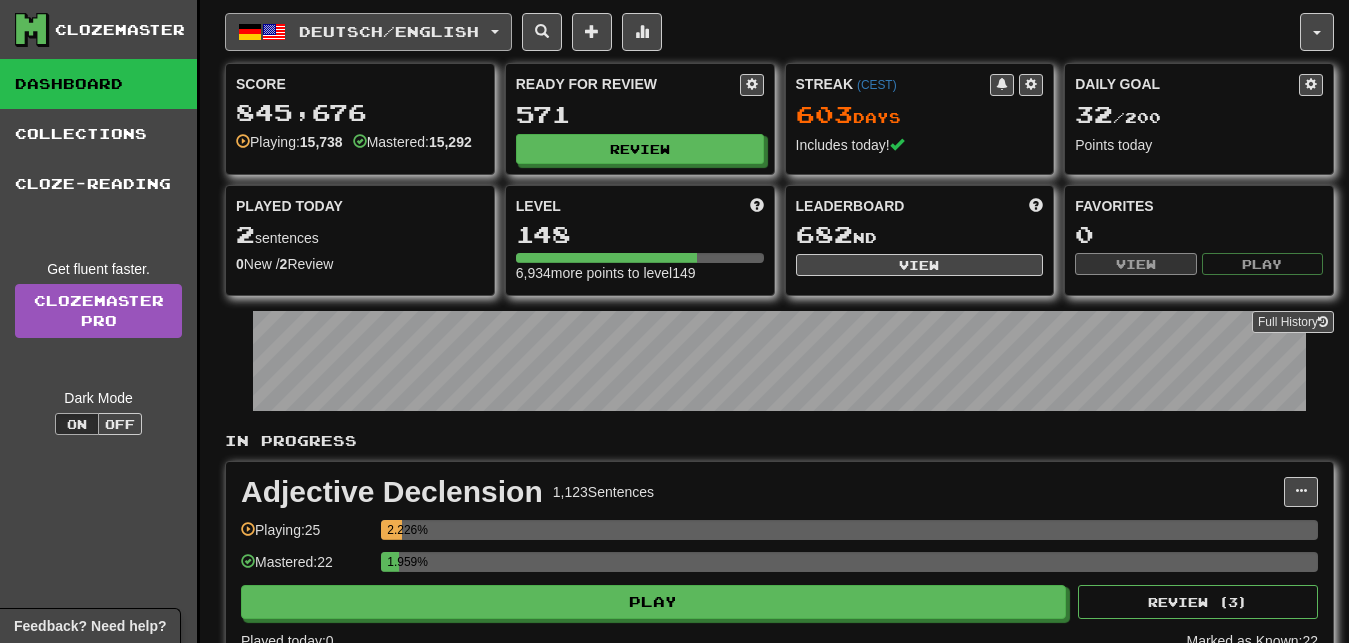 scroll, scrollTop: 0, scrollLeft: 0, axis: both 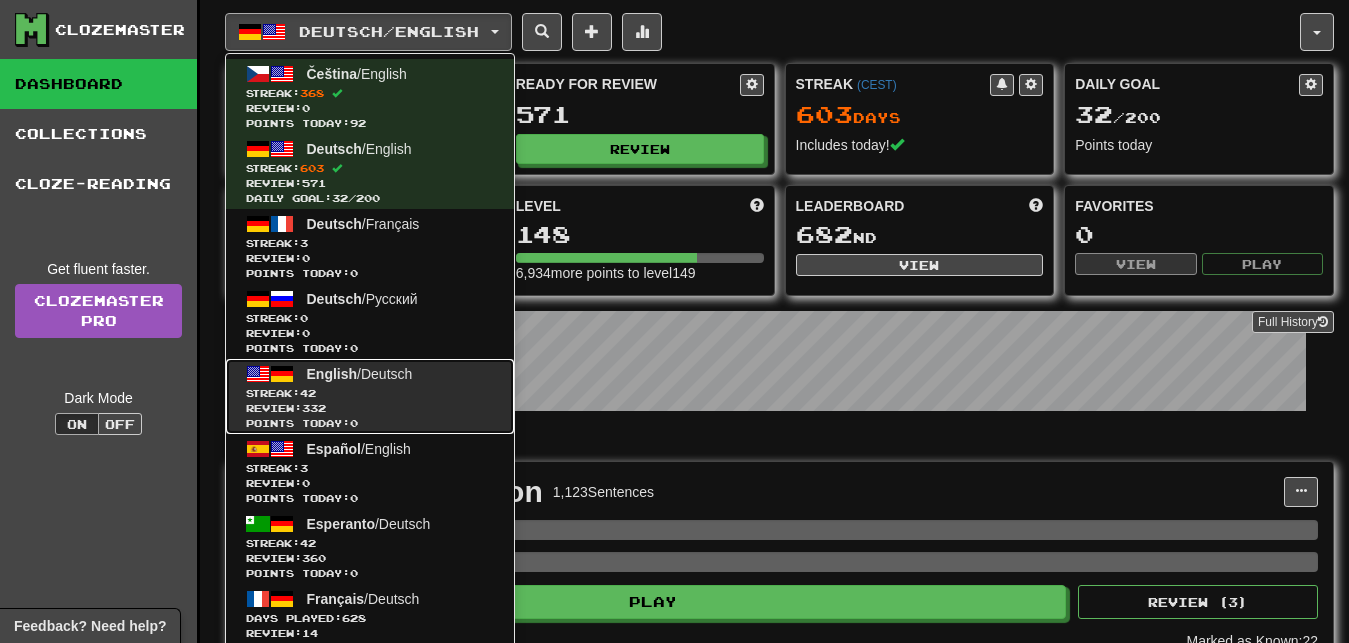 click on "Review:  332" at bounding box center [370, 408] 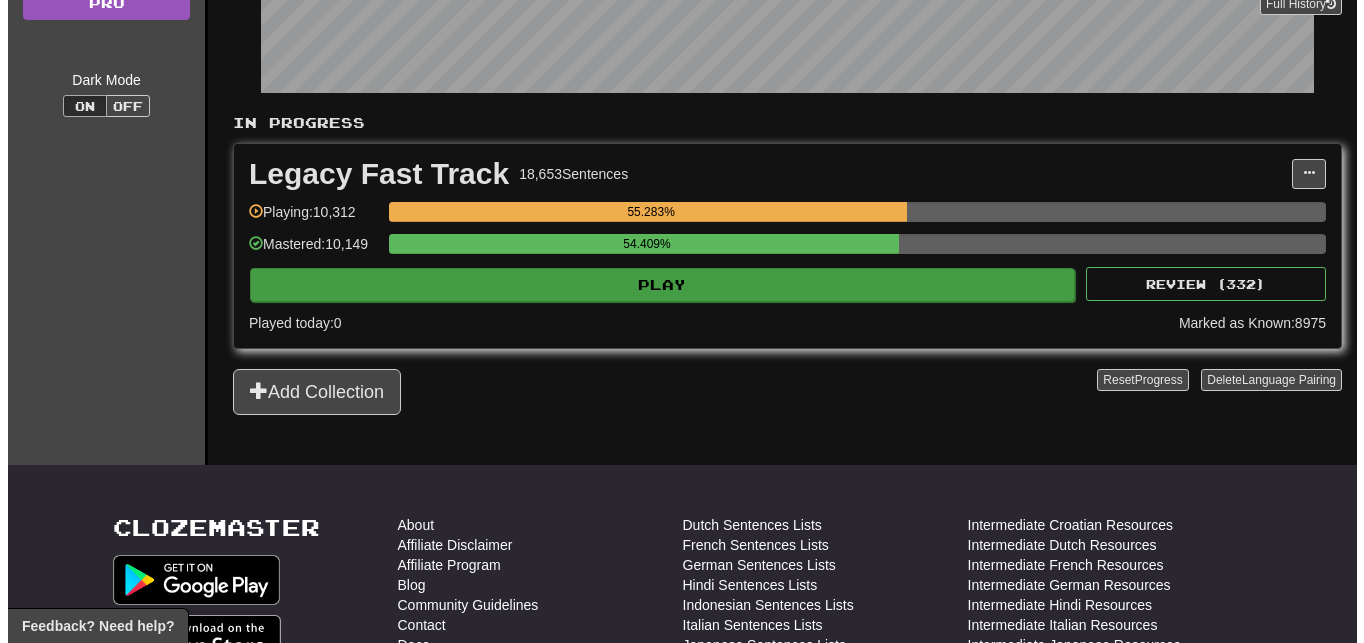 scroll, scrollTop: 318, scrollLeft: 0, axis: vertical 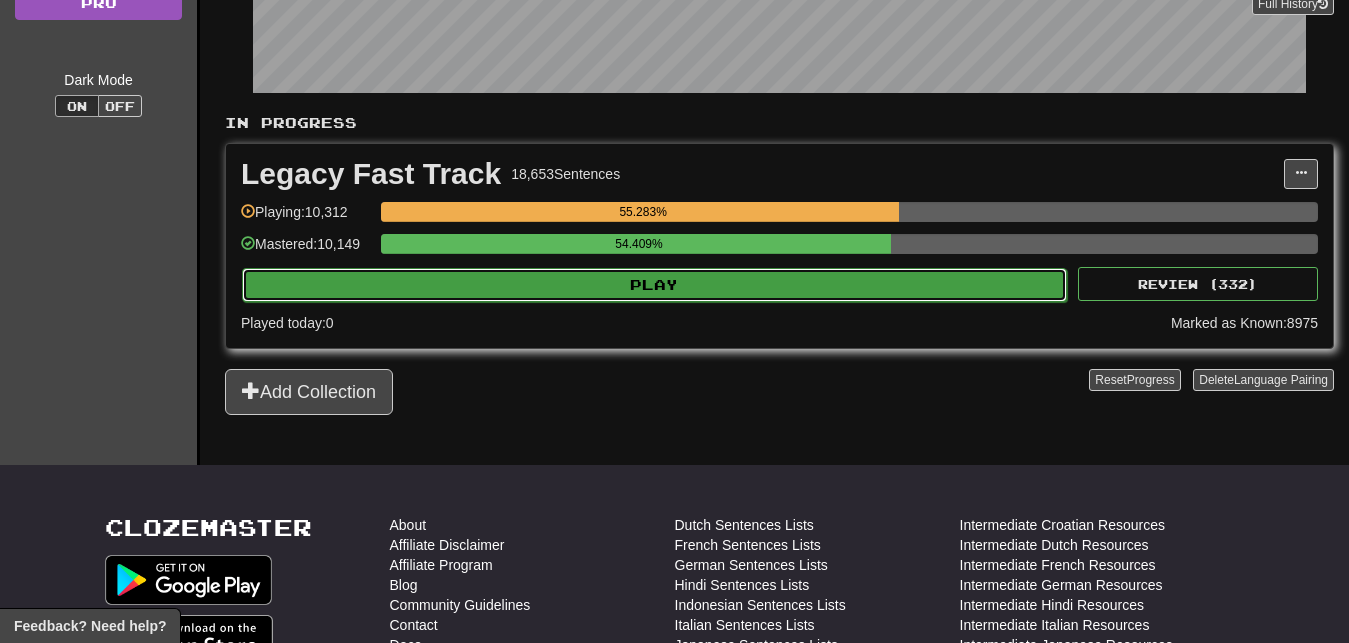 click on "Play" at bounding box center [654, 285] 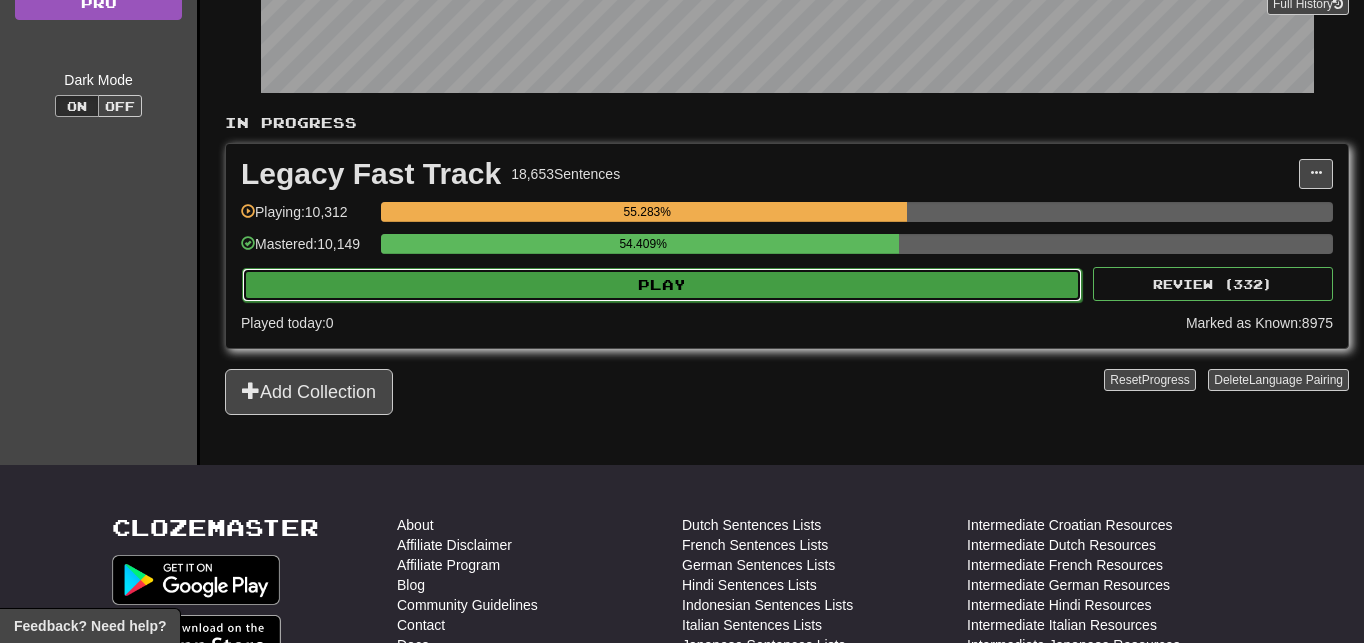 select on "**" 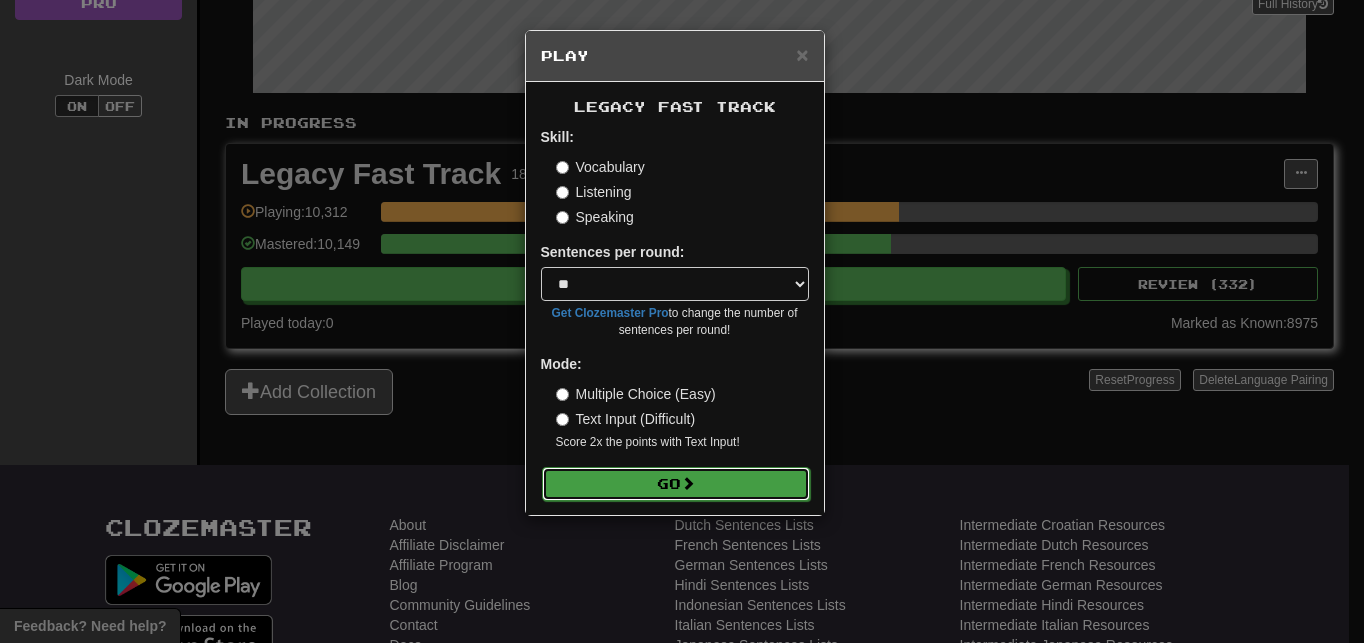 click on "Go" at bounding box center (676, 484) 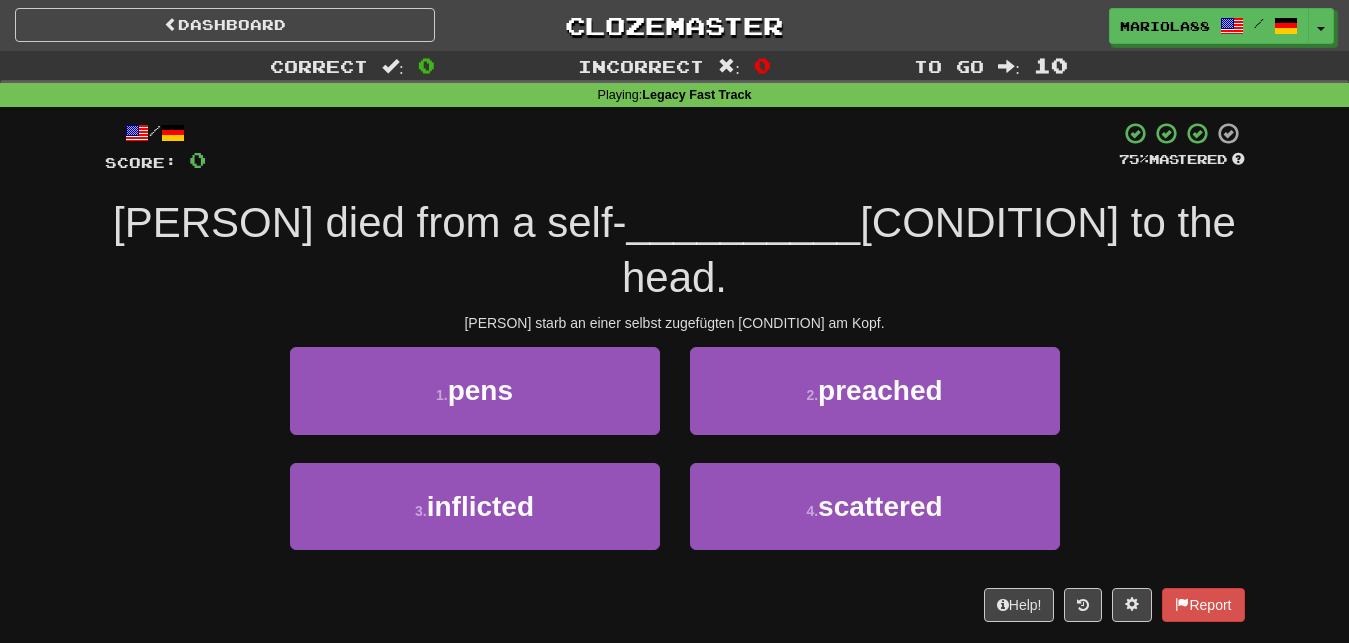 scroll, scrollTop: 0, scrollLeft: 0, axis: both 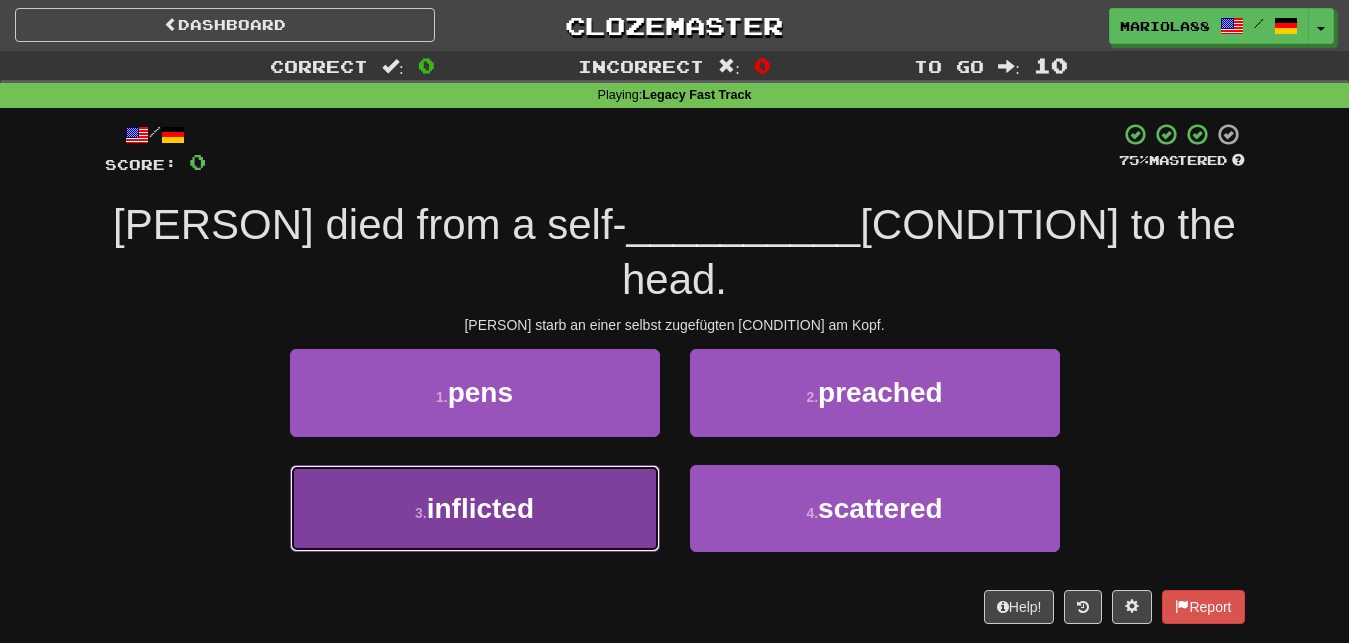 click on "3 .  inflicted" at bounding box center (475, 508) 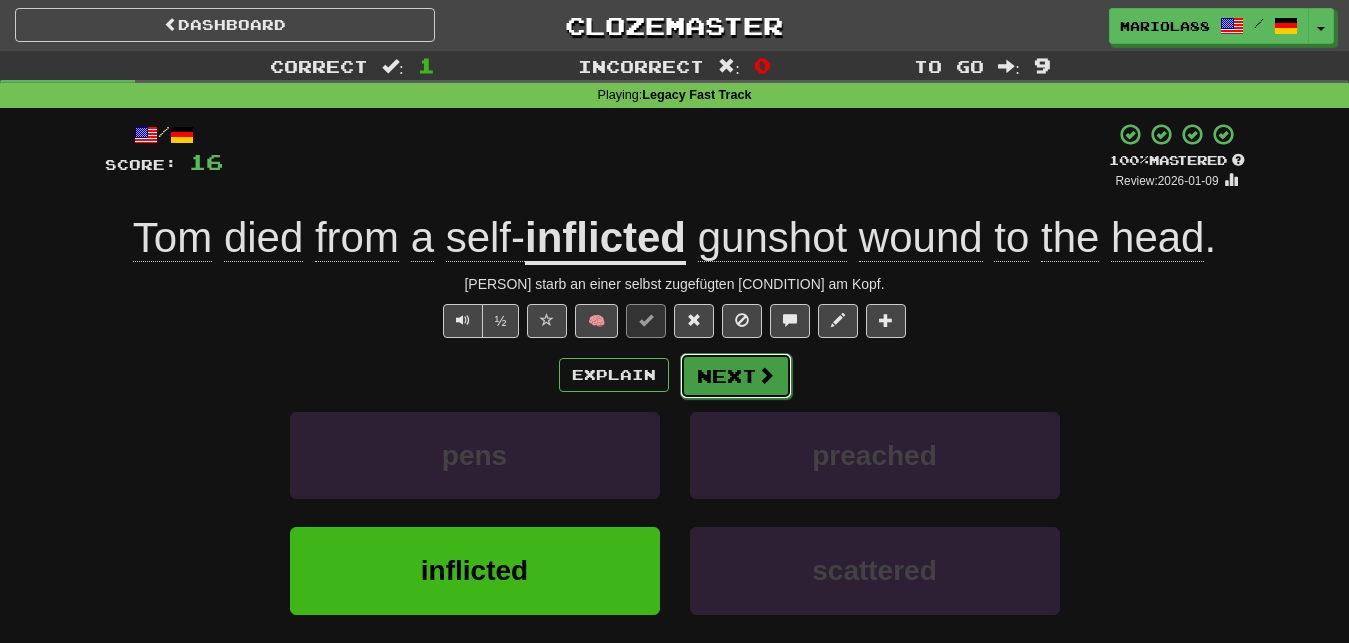 click on "Next" at bounding box center (736, 376) 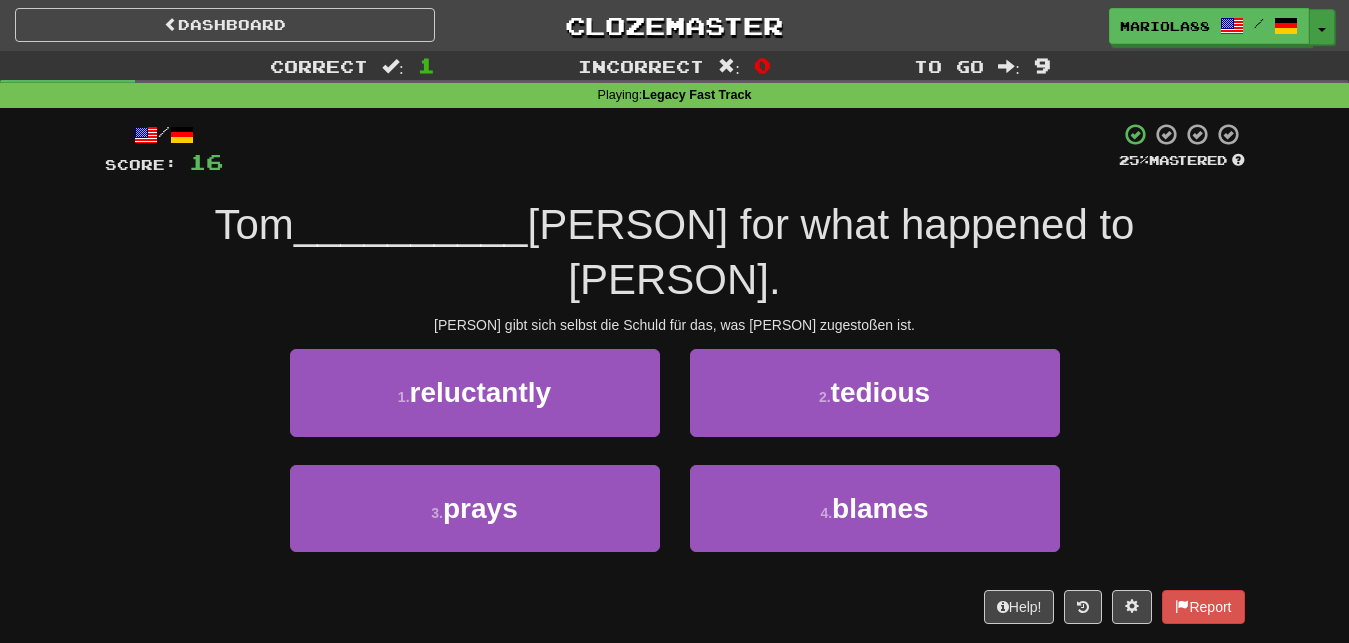 click on "Toggle Dropdown" at bounding box center [1322, 27] 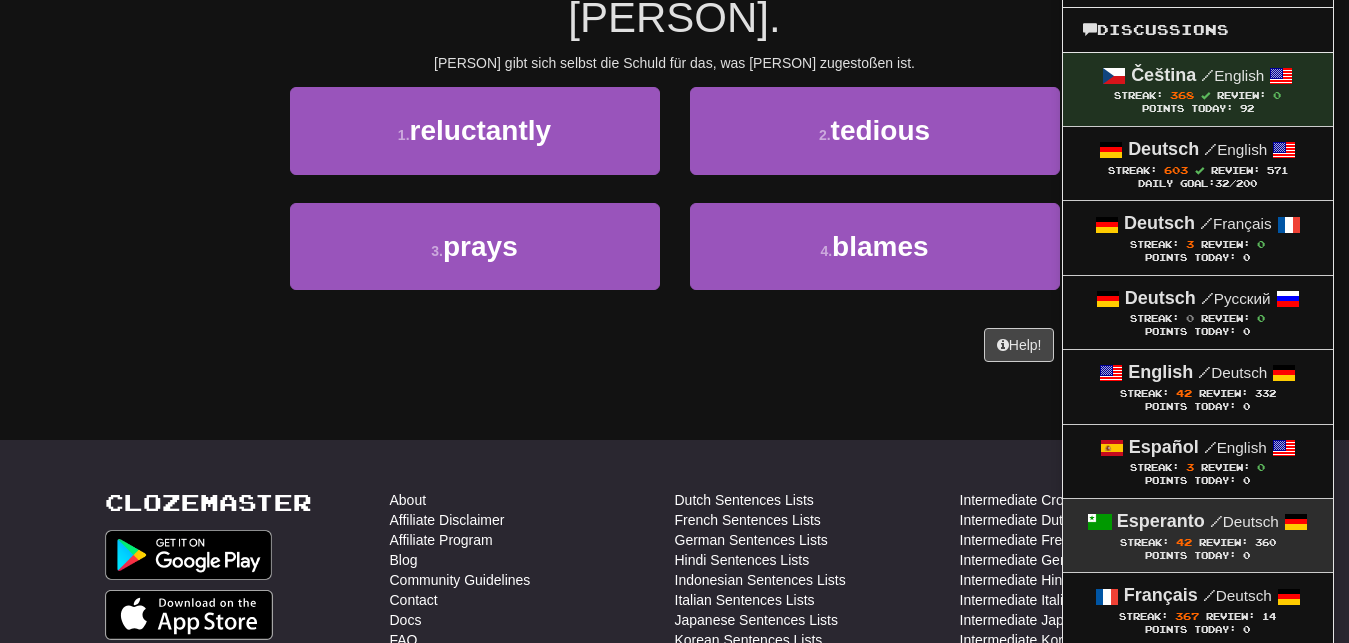 scroll, scrollTop: 265, scrollLeft: 0, axis: vertical 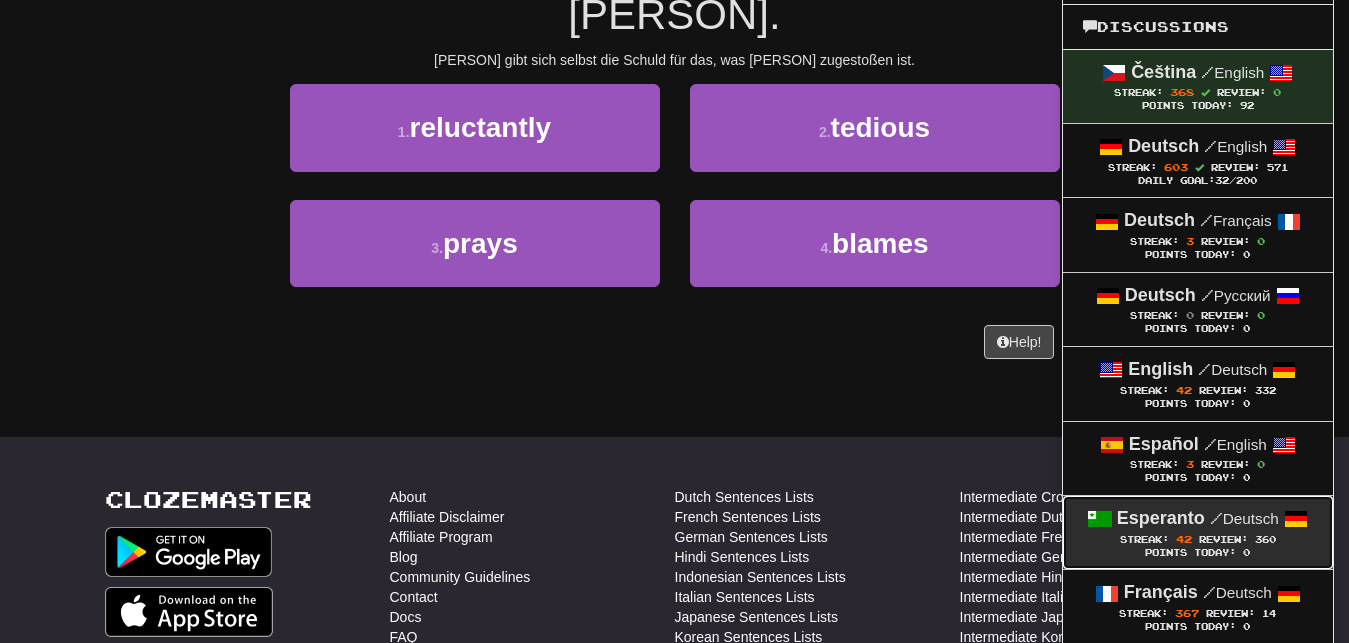 click on "Streak:
42" at bounding box center [1159, 539] 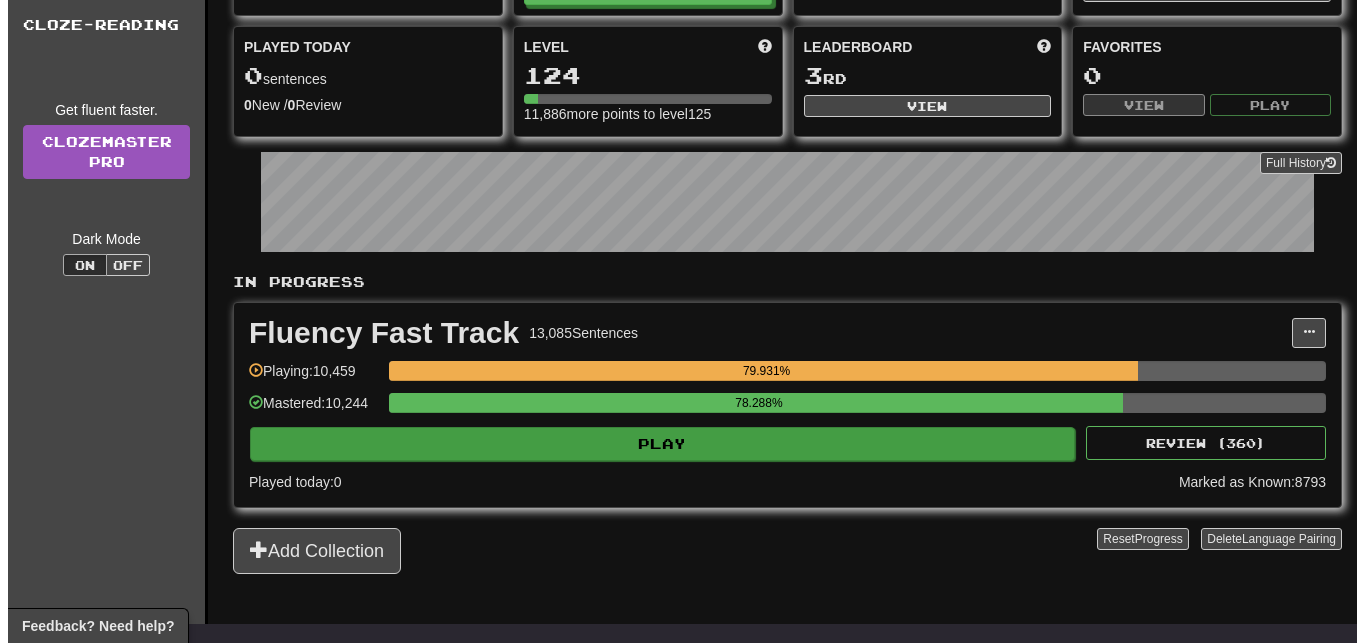 scroll, scrollTop: 159, scrollLeft: 0, axis: vertical 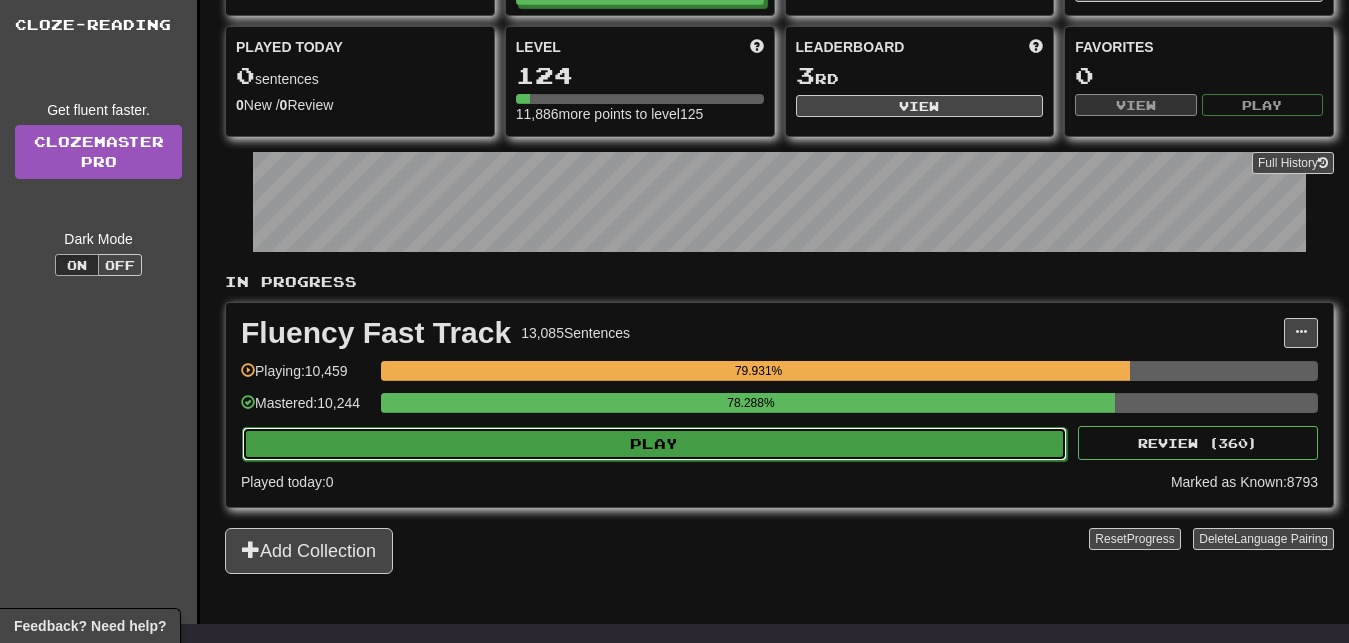click on "Play" at bounding box center [654, 444] 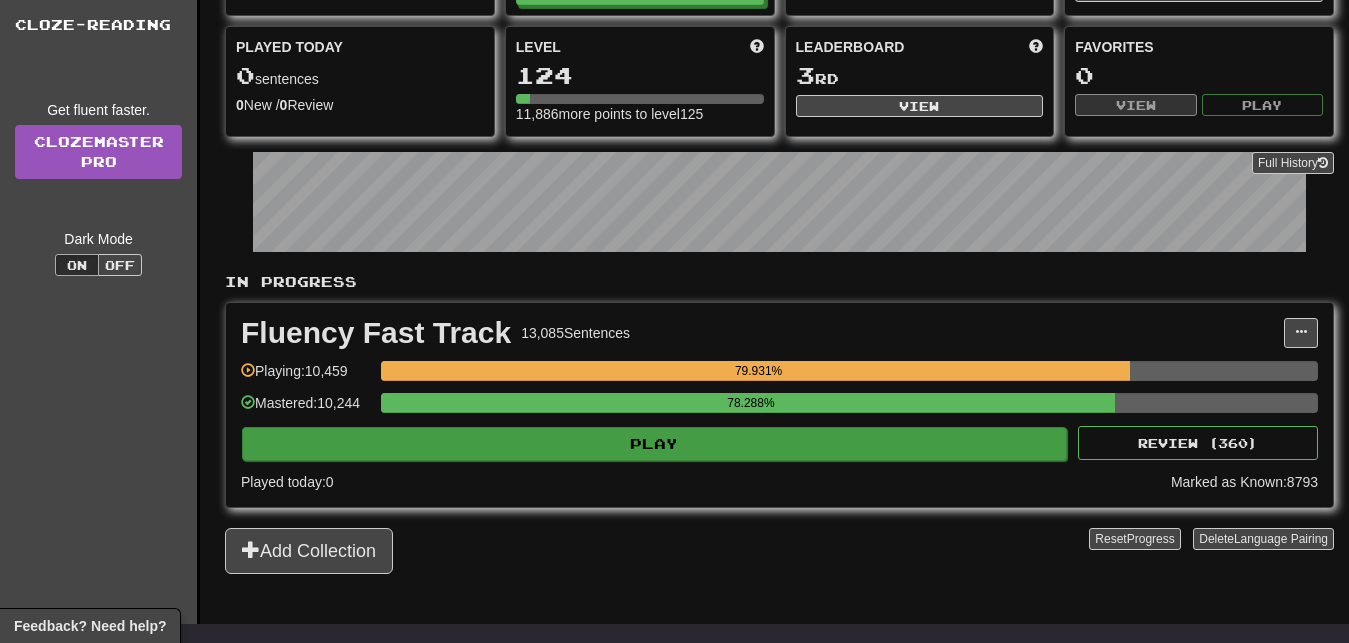 select on "**" 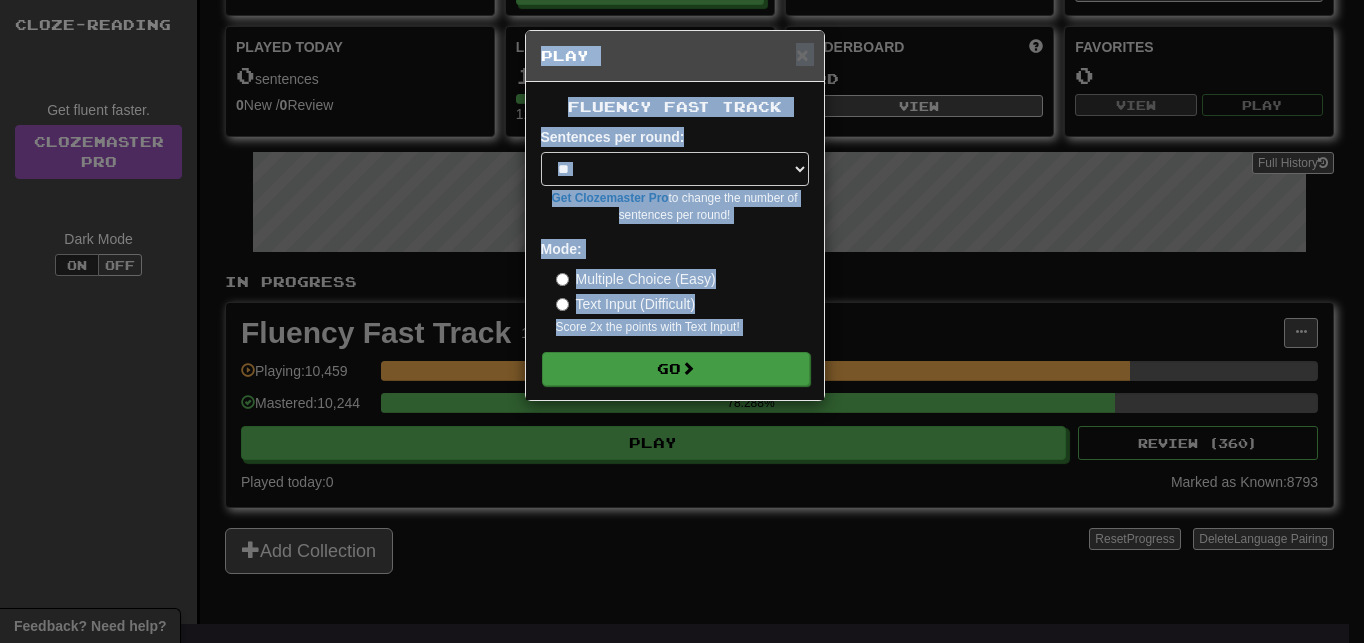 click on "Go" at bounding box center [676, 369] 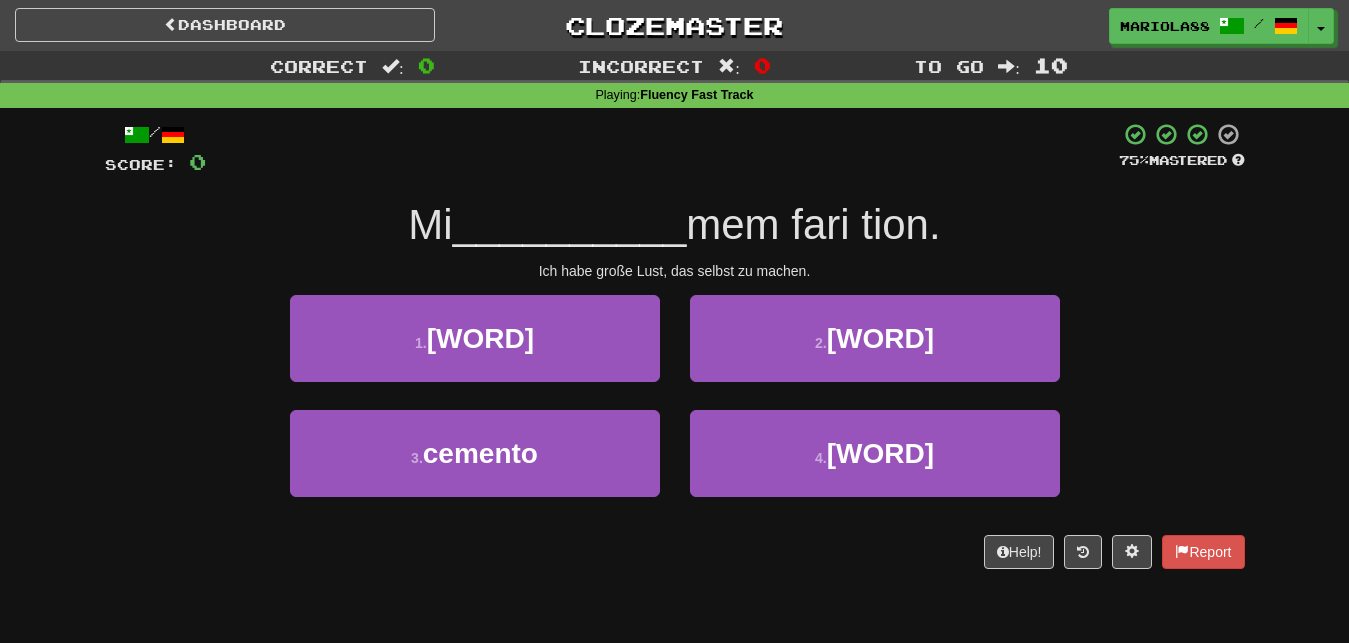 scroll, scrollTop: 0, scrollLeft: 0, axis: both 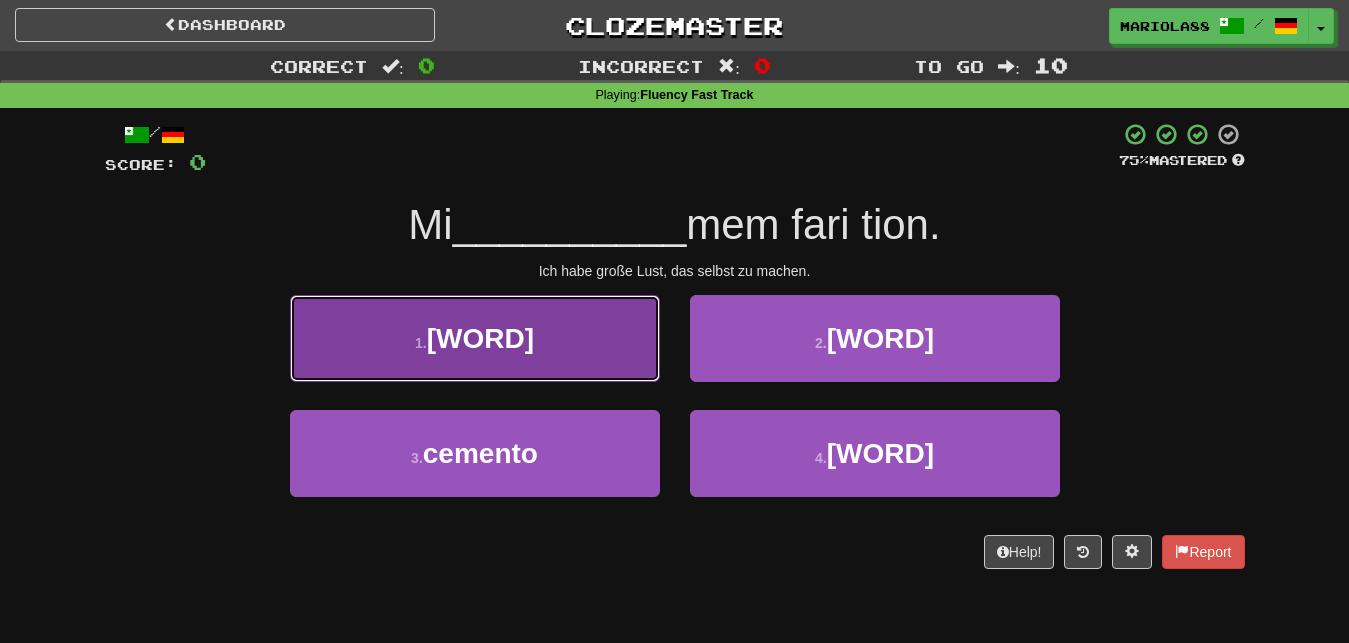 click on "[WORD]" at bounding box center (480, 338) 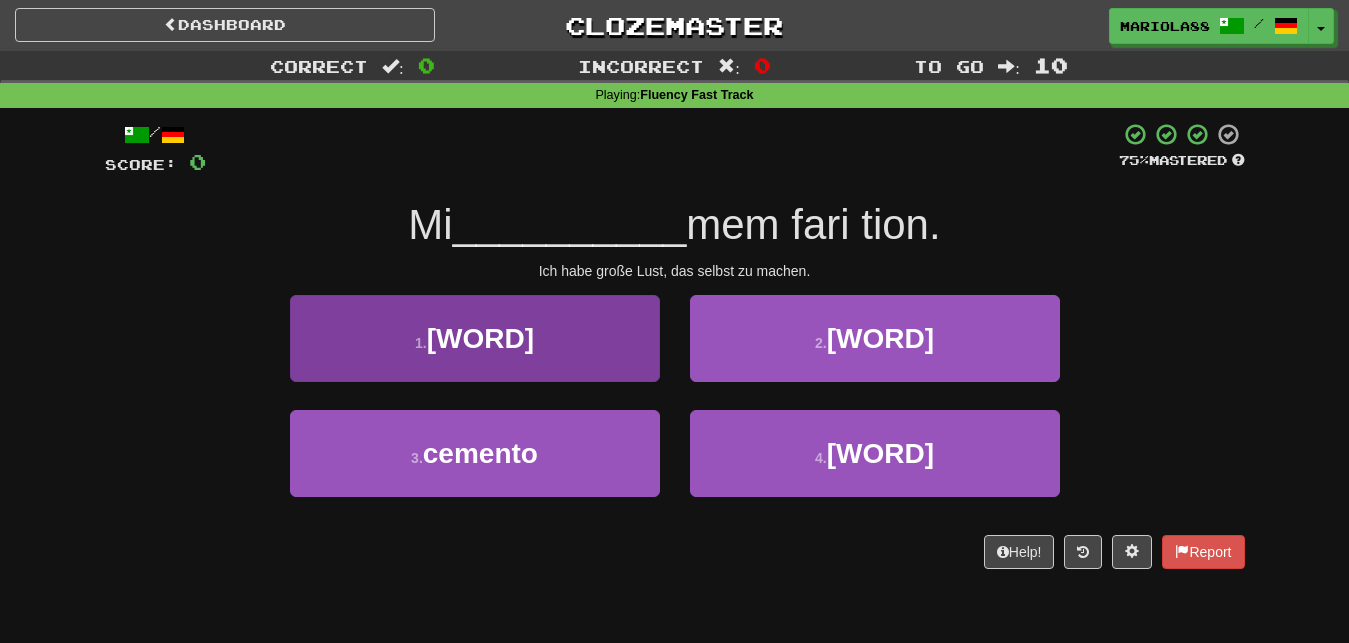 click at bounding box center [675, 291] 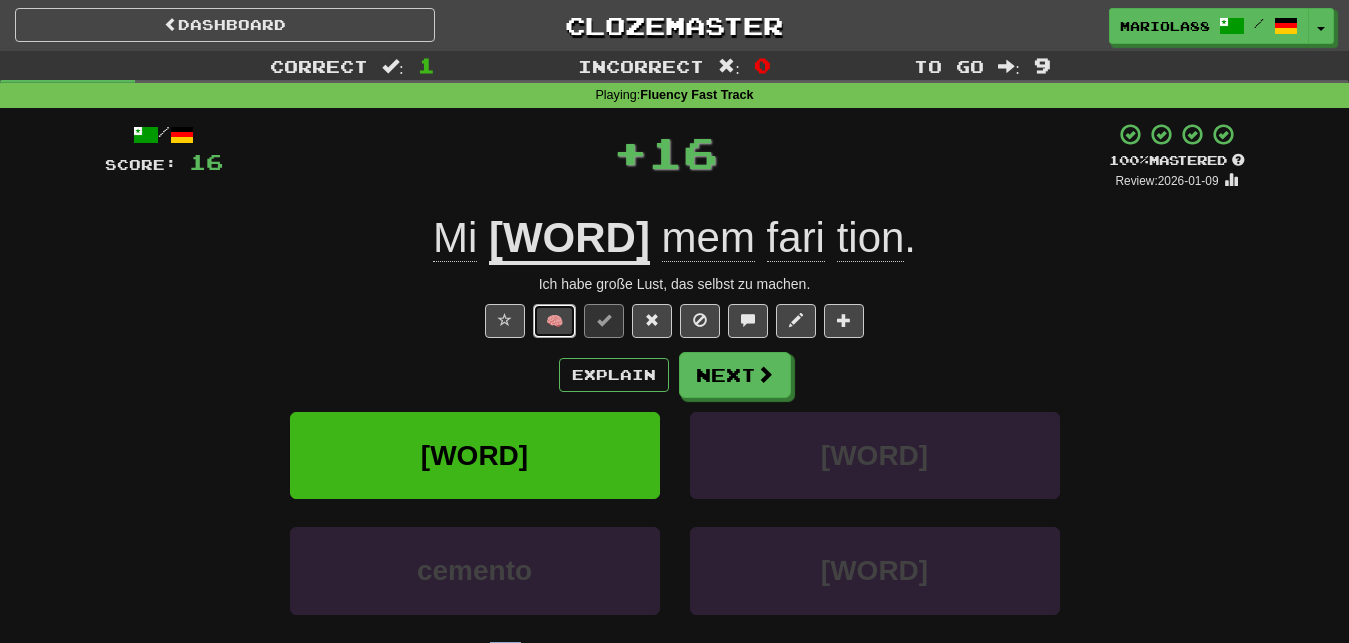 click on "🧠" at bounding box center (554, 321) 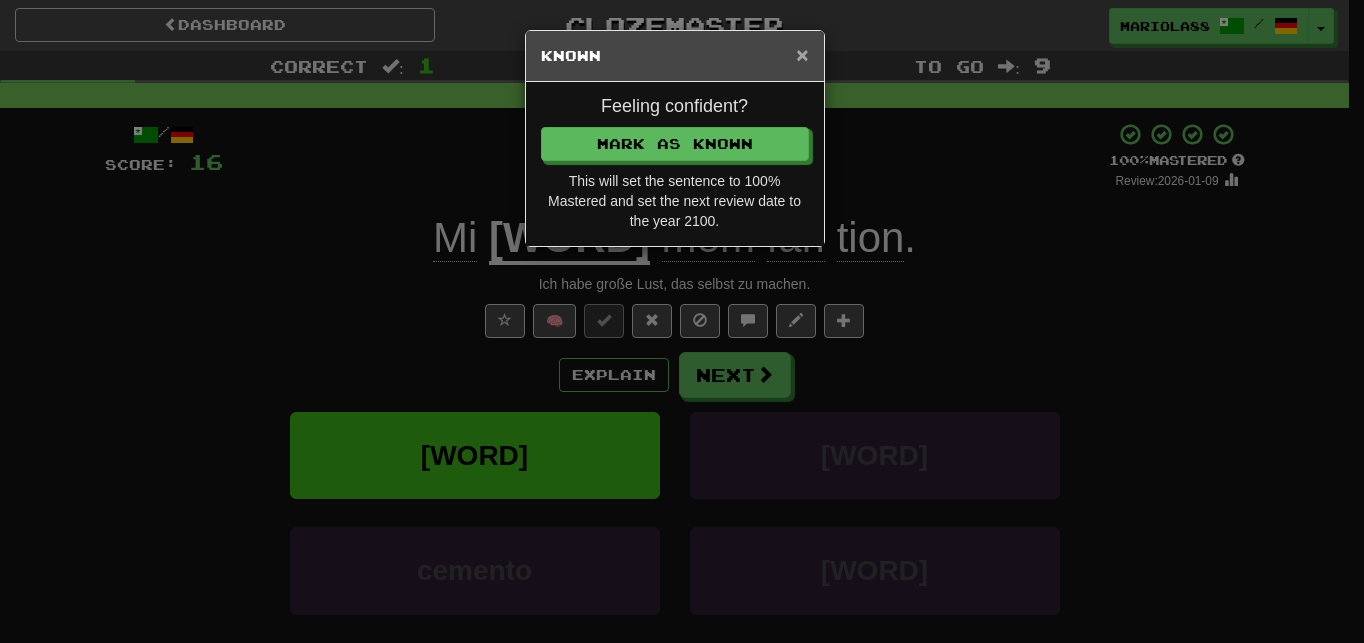 click on "×" at bounding box center (802, 54) 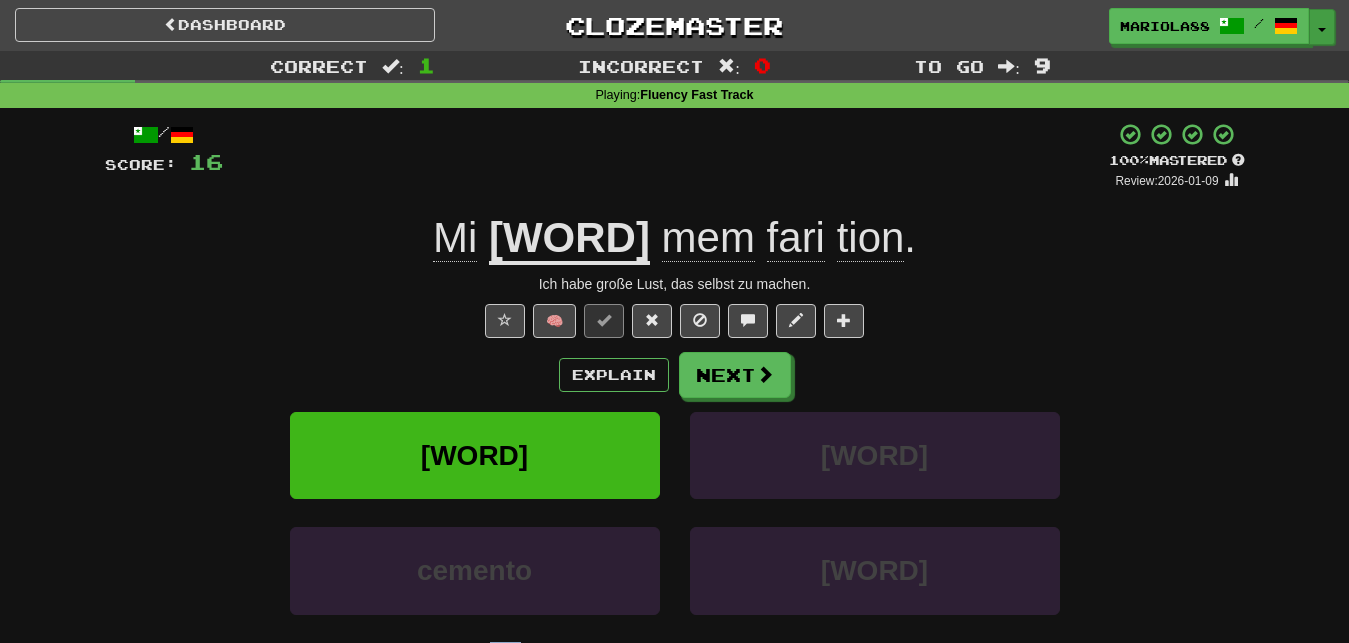 click at bounding box center (1322, 30) 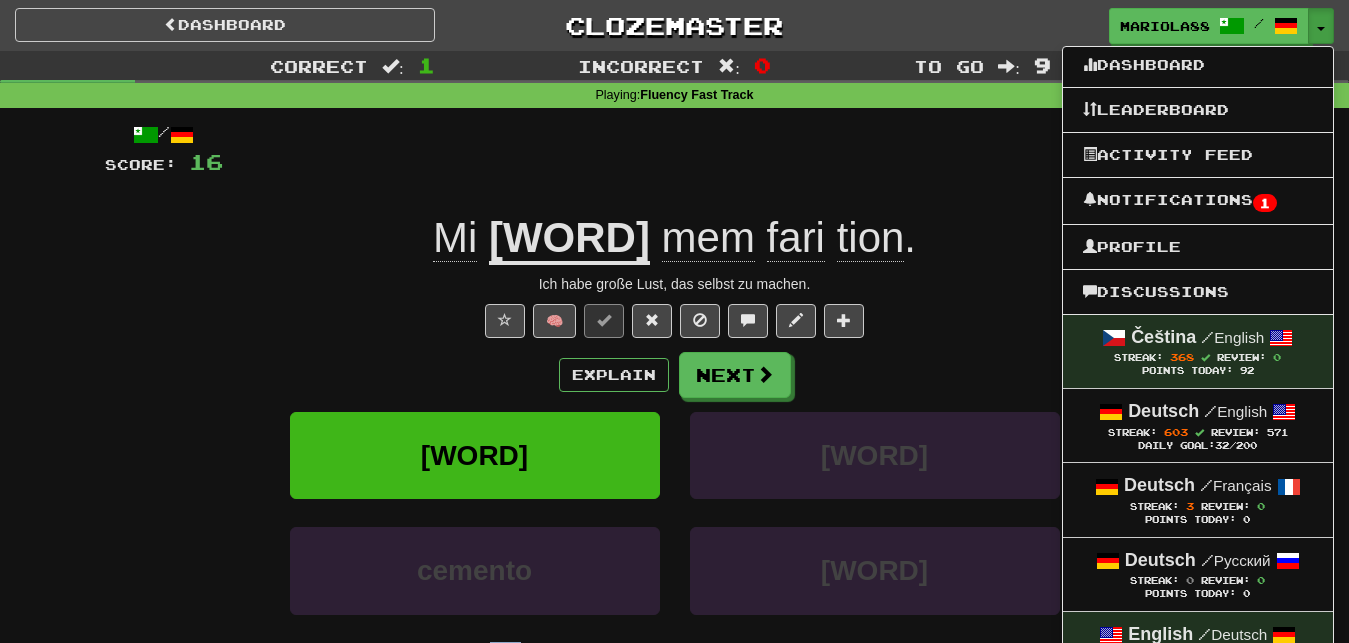 click on "Explain Next" at bounding box center [675, 375] 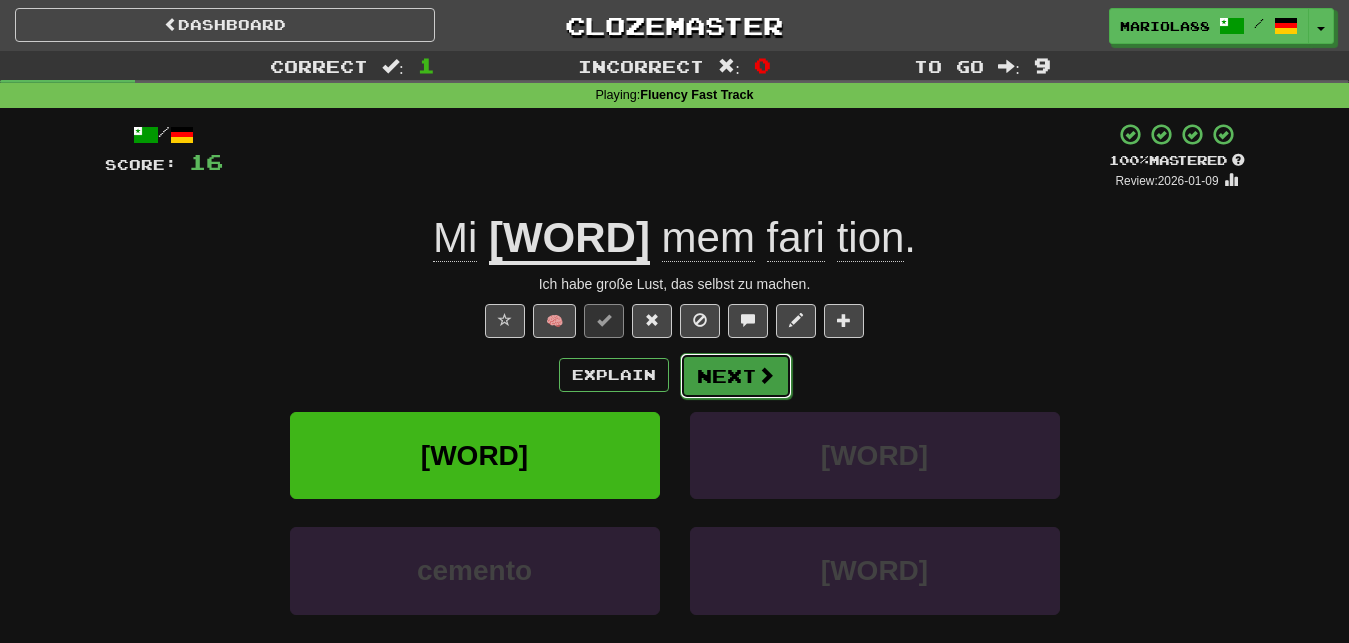 click on "Next" at bounding box center [736, 376] 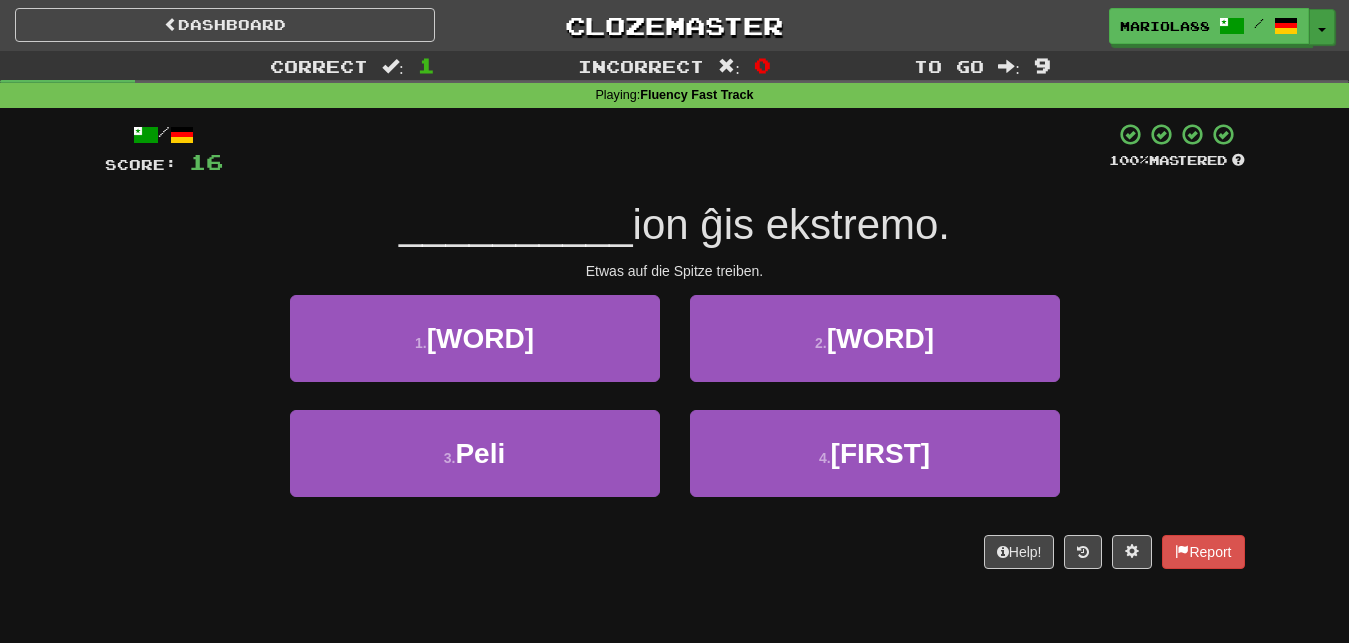 click at bounding box center [1322, 30] 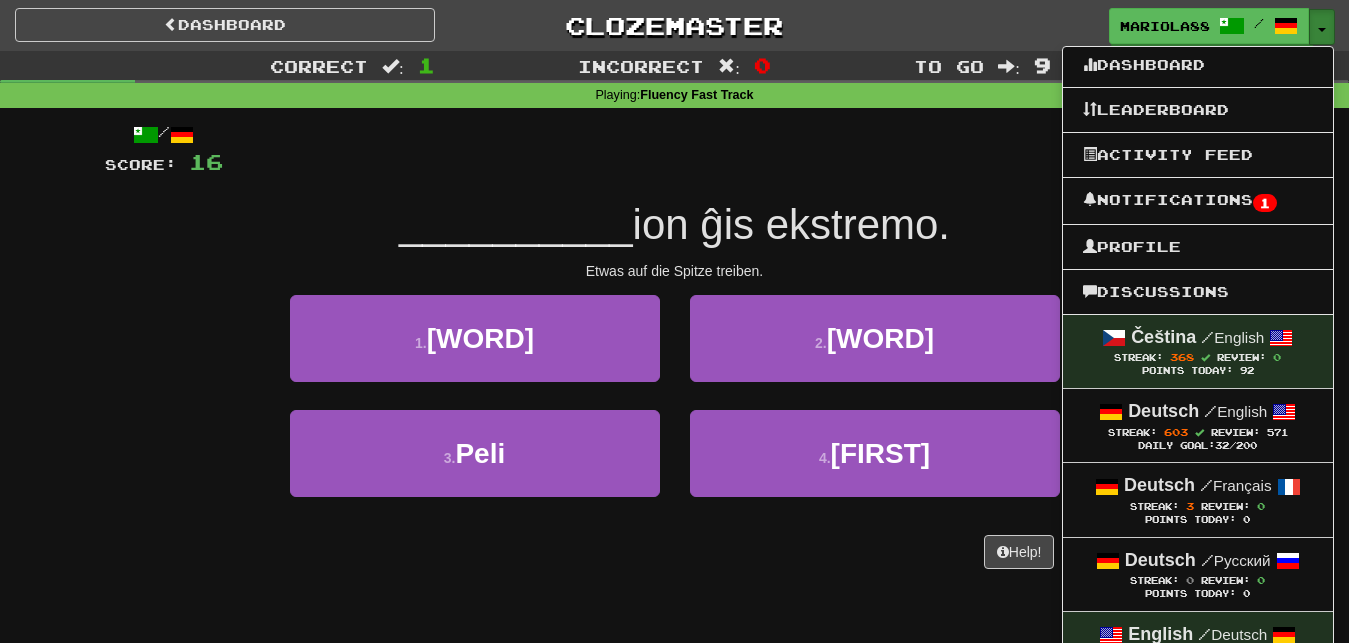 click at bounding box center [1322, 30] 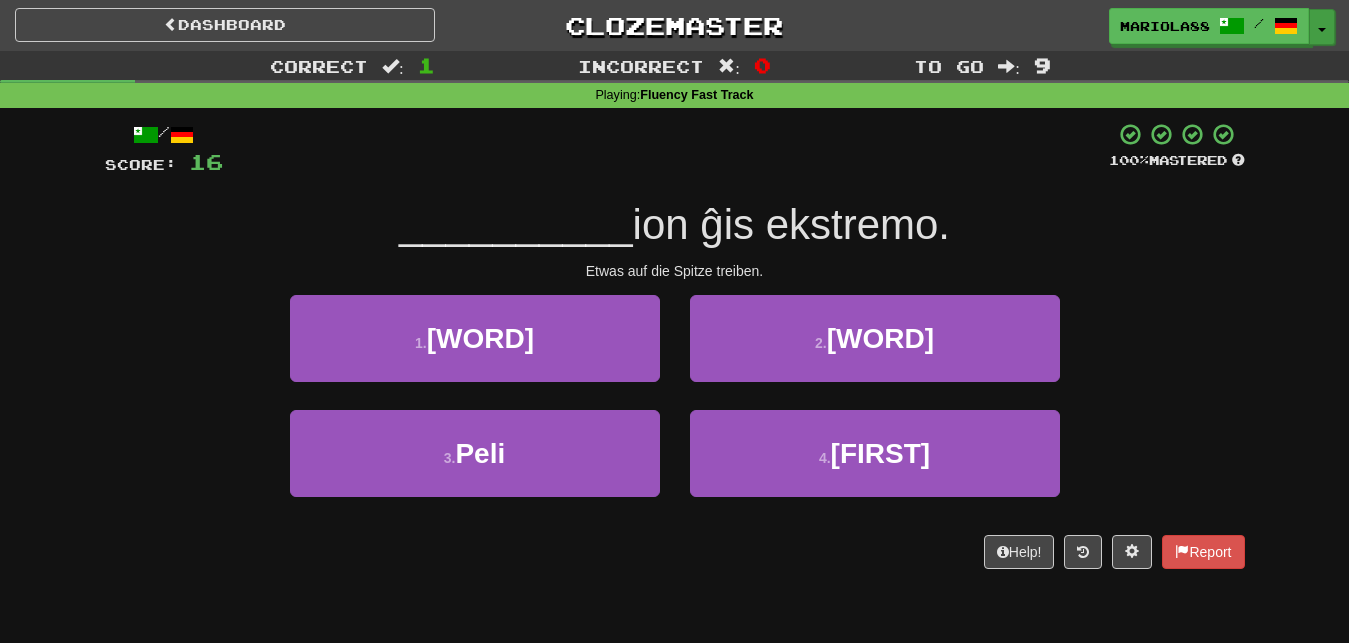 click on "Toggle Dropdown" at bounding box center [1322, 27] 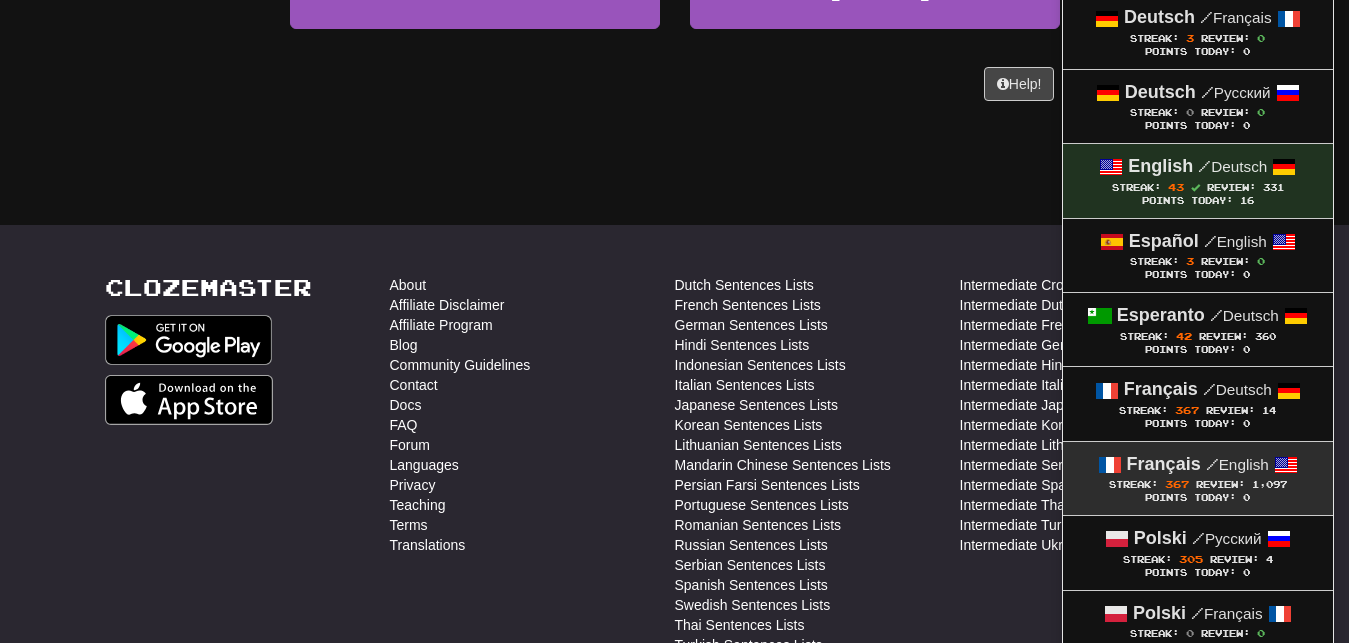 scroll, scrollTop: 477, scrollLeft: 0, axis: vertical 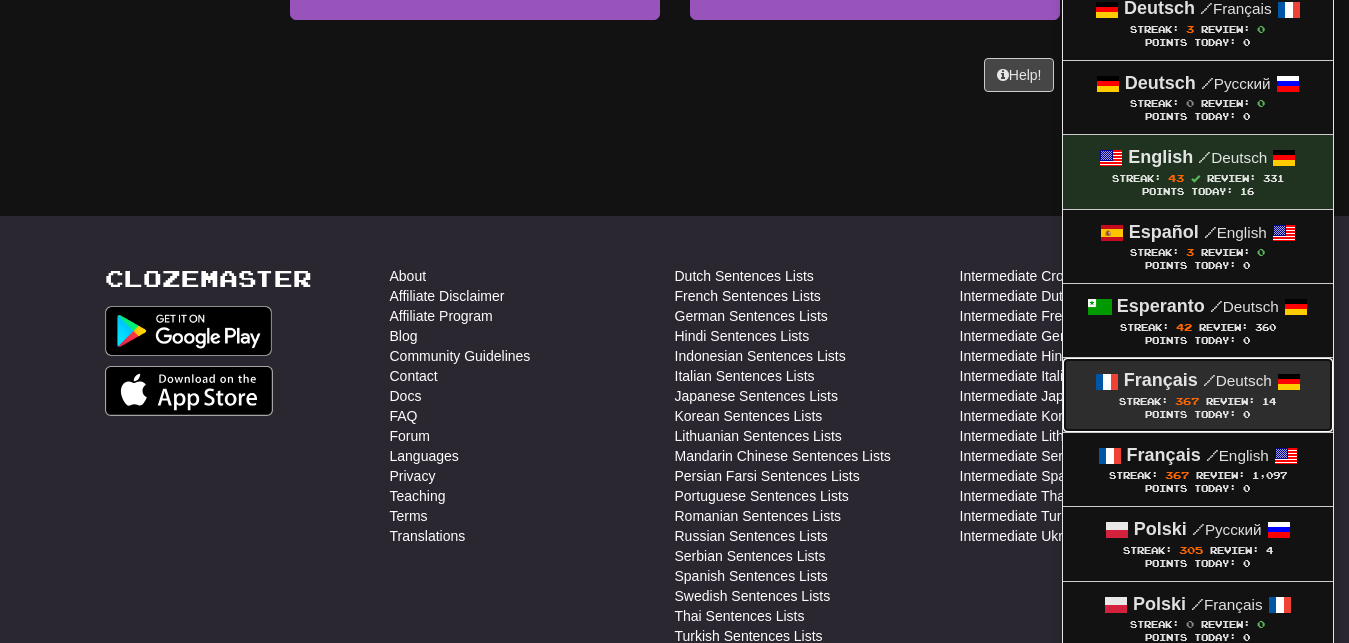 click on "367" at bounding box center (1187, 401) 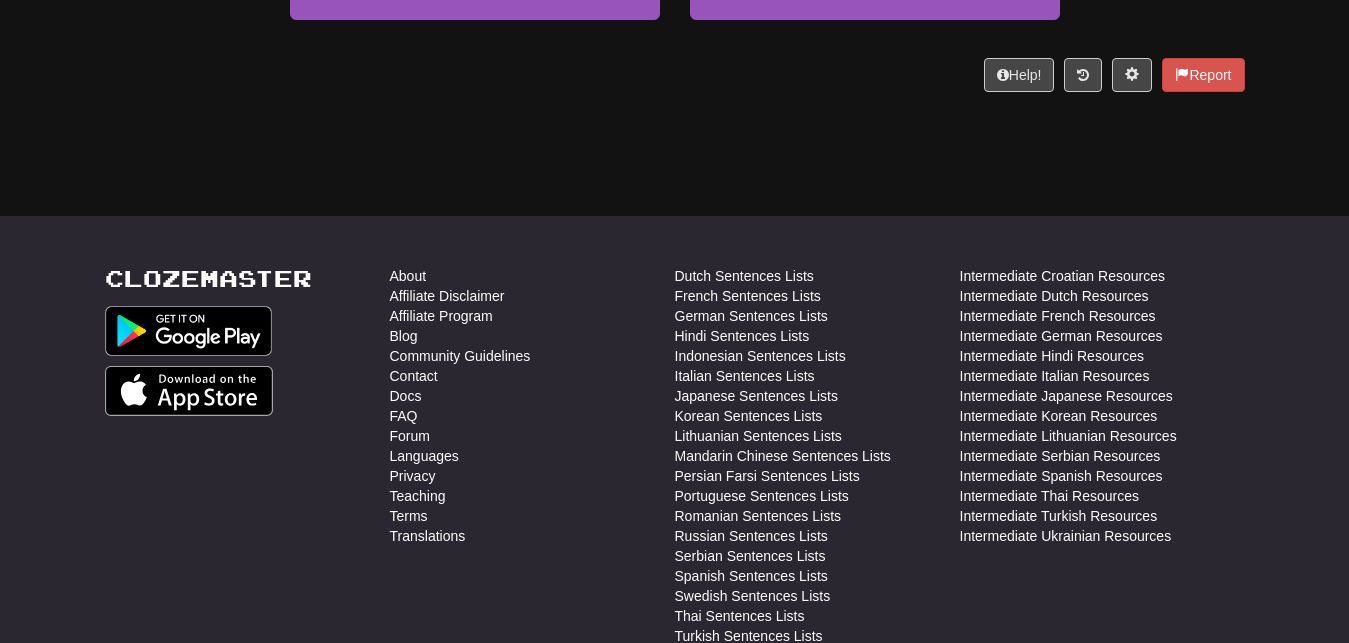click on "Intermediate Italian Resources" at bounding box center [1102, 376] 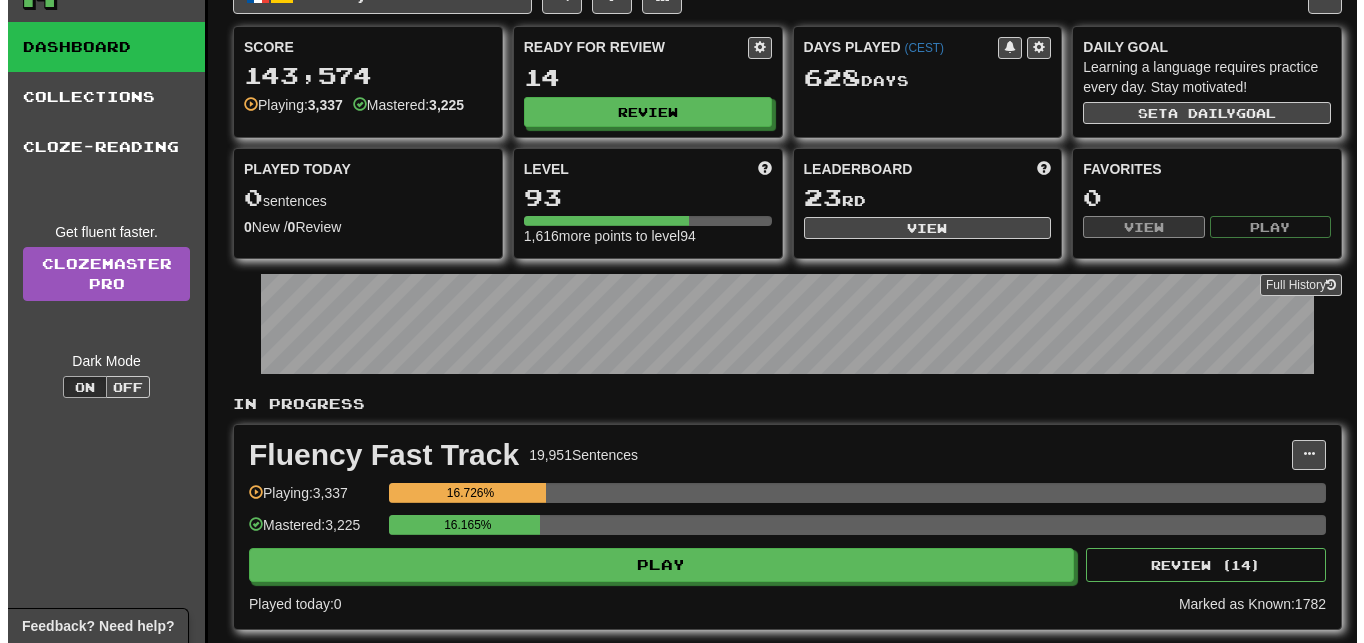 scroll, scrollTop: 265, scrollLeft: 0, axis: vertical 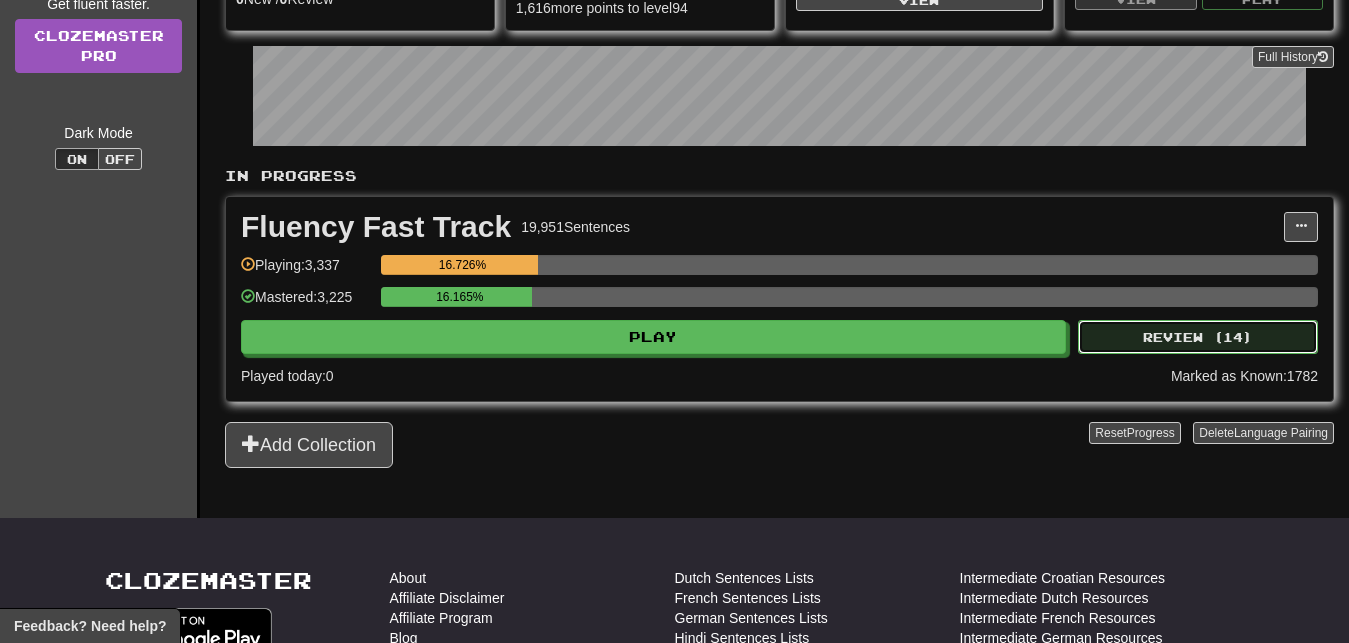click on "Review ( 14 )" at bounding box center [1198, 337] 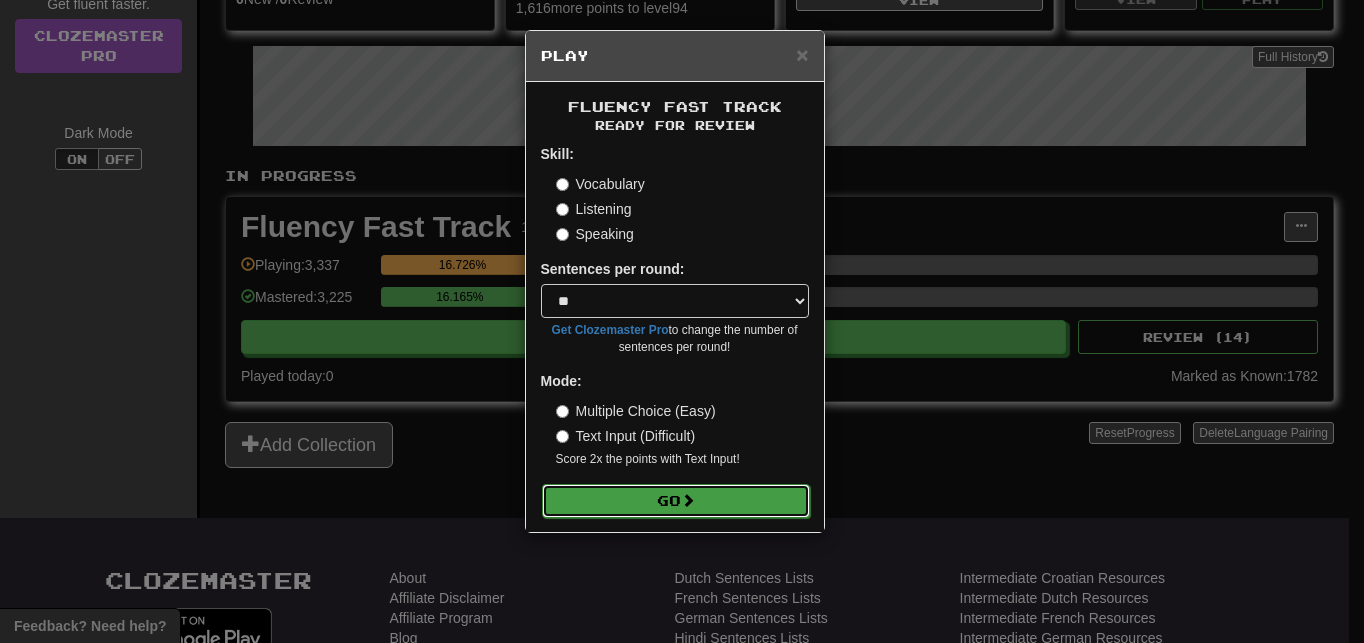 click on "Go" at bounding box center [676, 501] 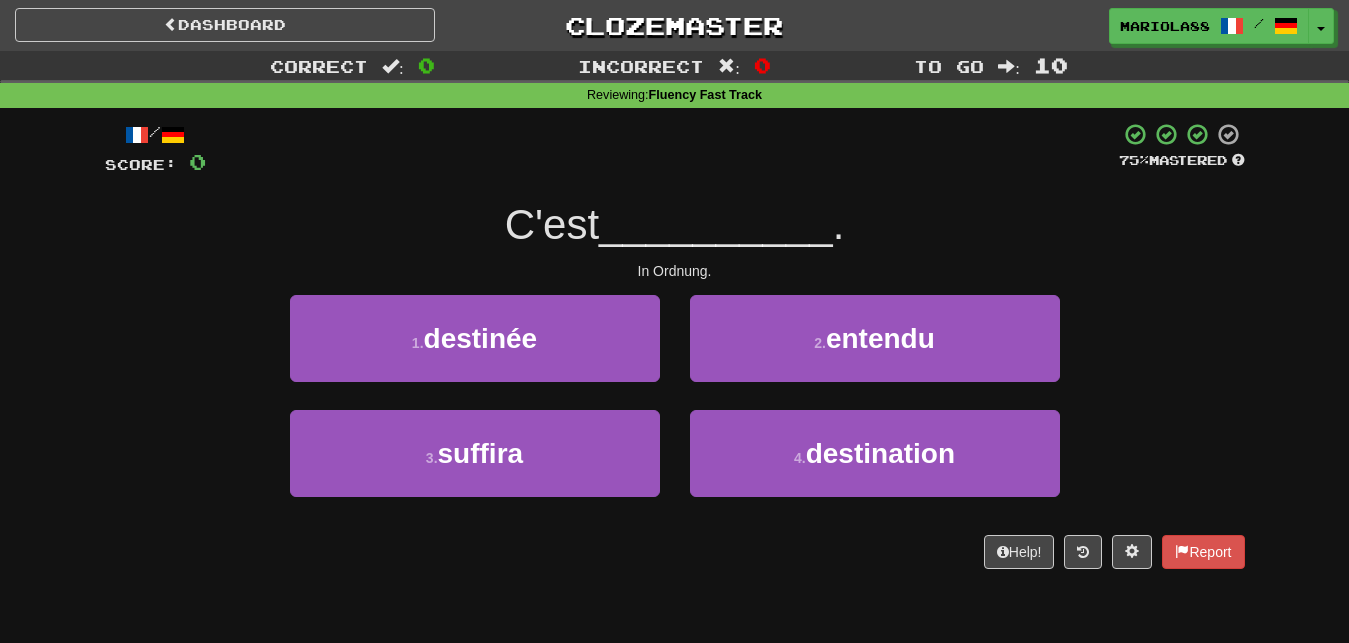 scroll, scrollTop: 0, scrollLeft: 0, axis: both 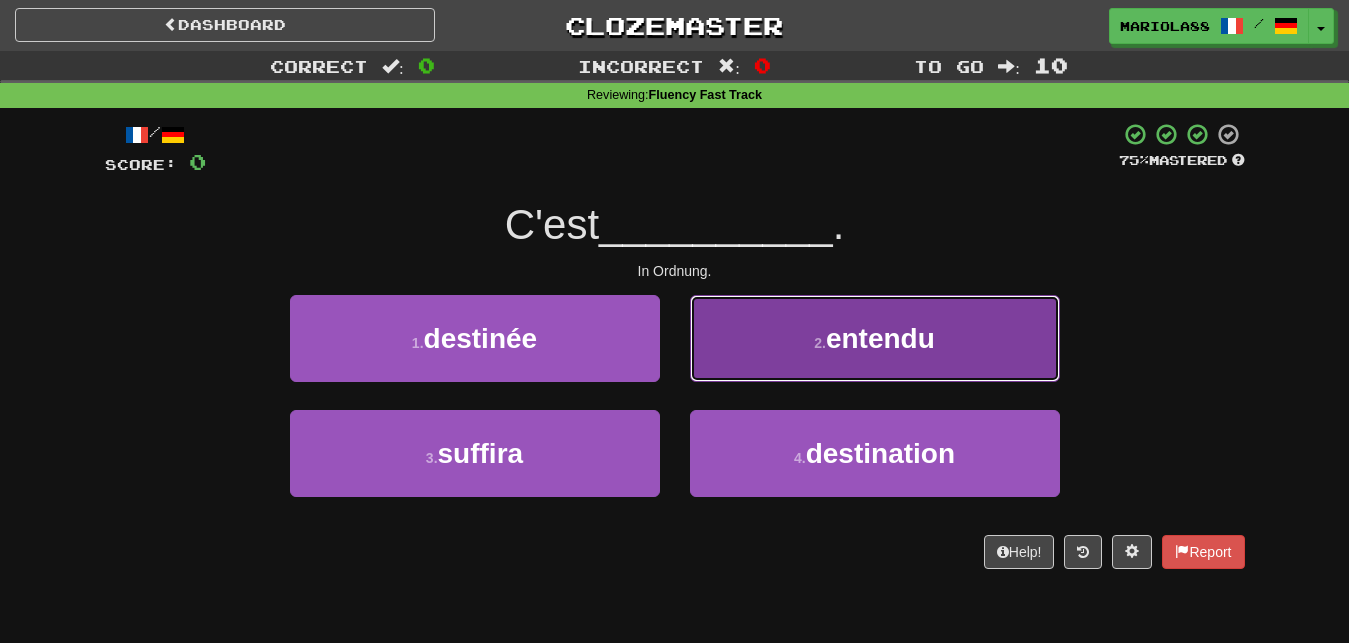click on "entendu" at bounding box center [880, 338] 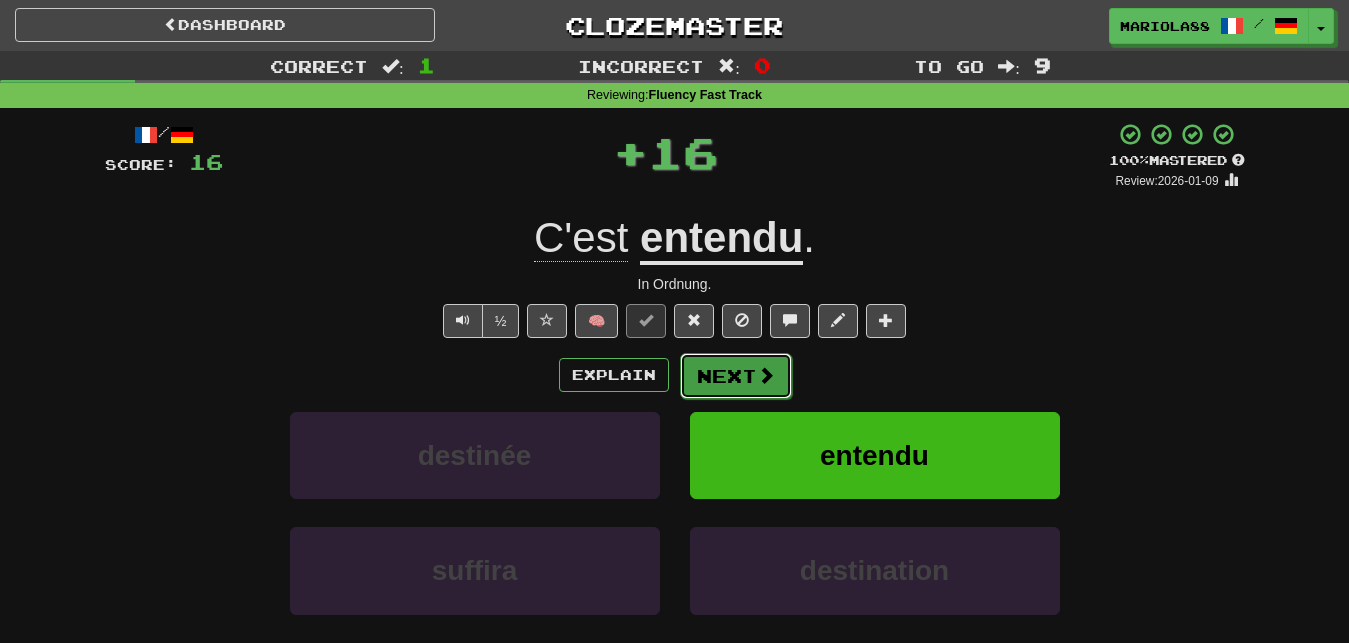 click on "Next" at bounding box center [736, 376] 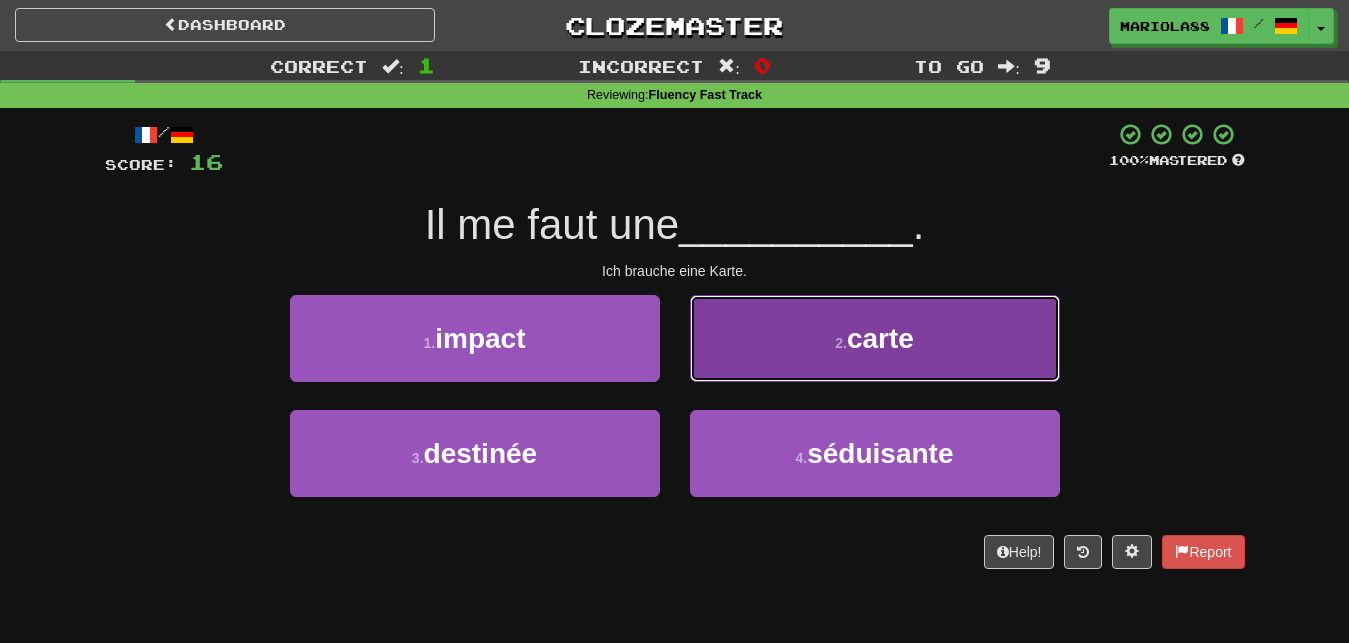 click on "2 .  carte" at bounding box center (875, 338) 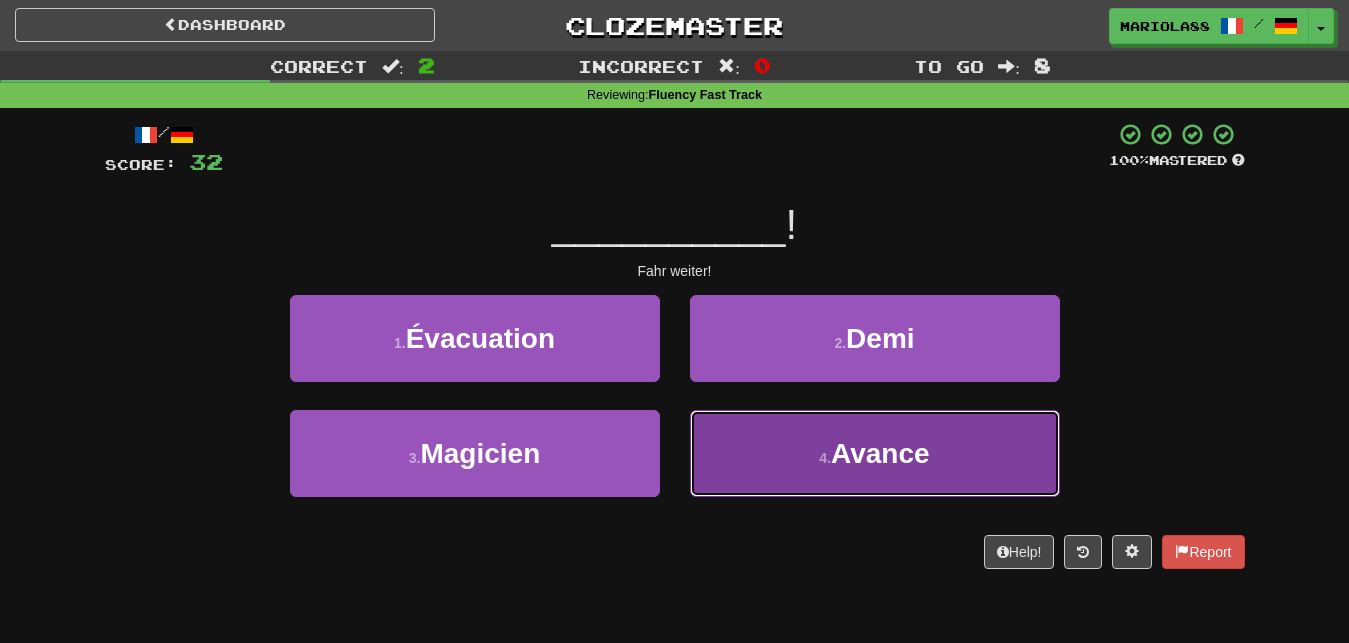 click on "Avance" at bounding box center [880, 453] 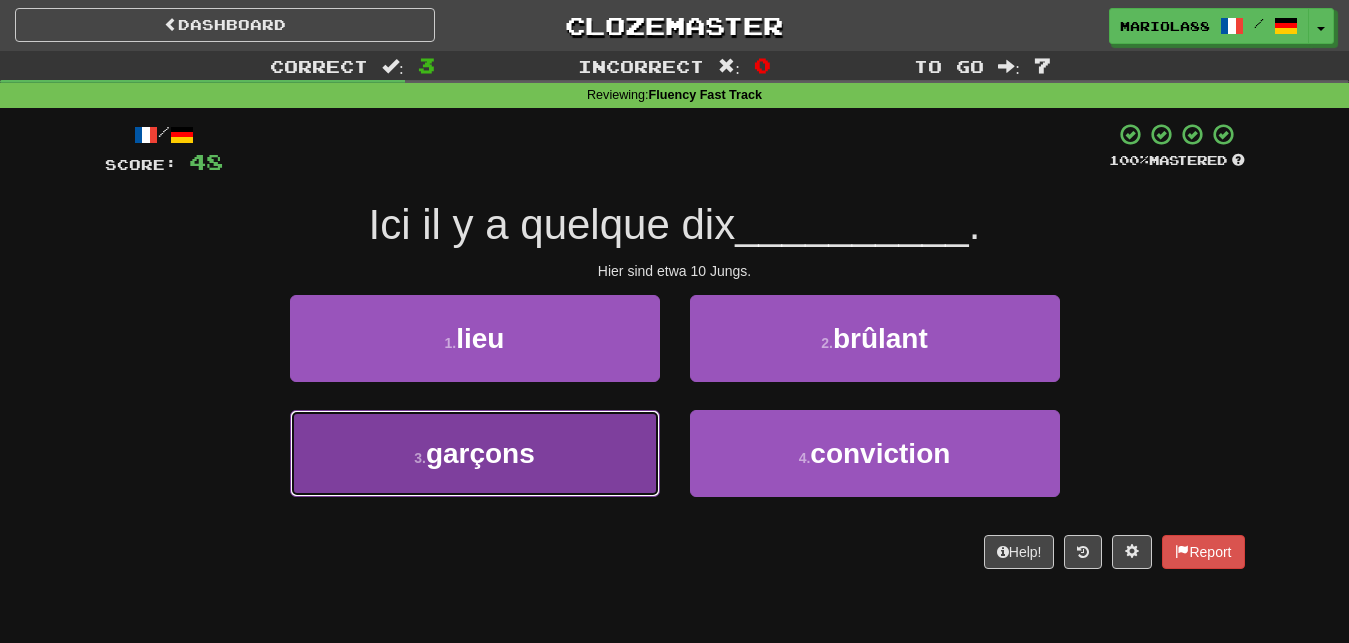 click on "3 .  garçons" at bounding box center [475, 453] 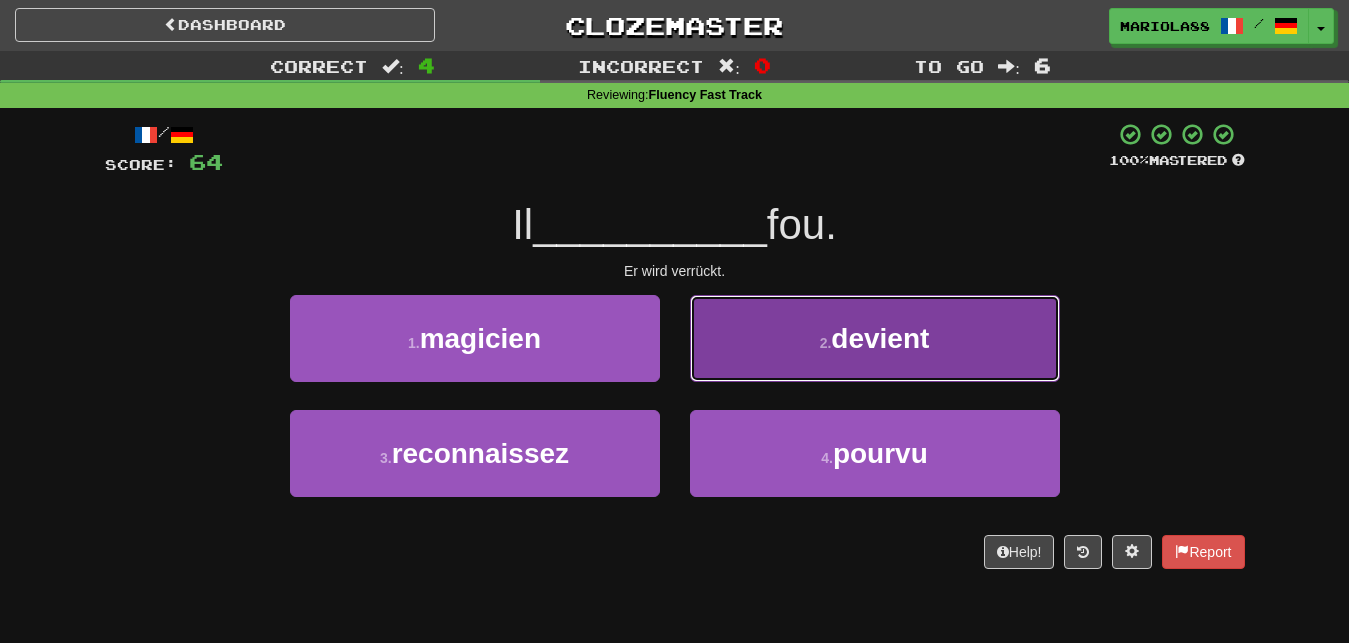 click on "devient" at bounding box center (880, 338) 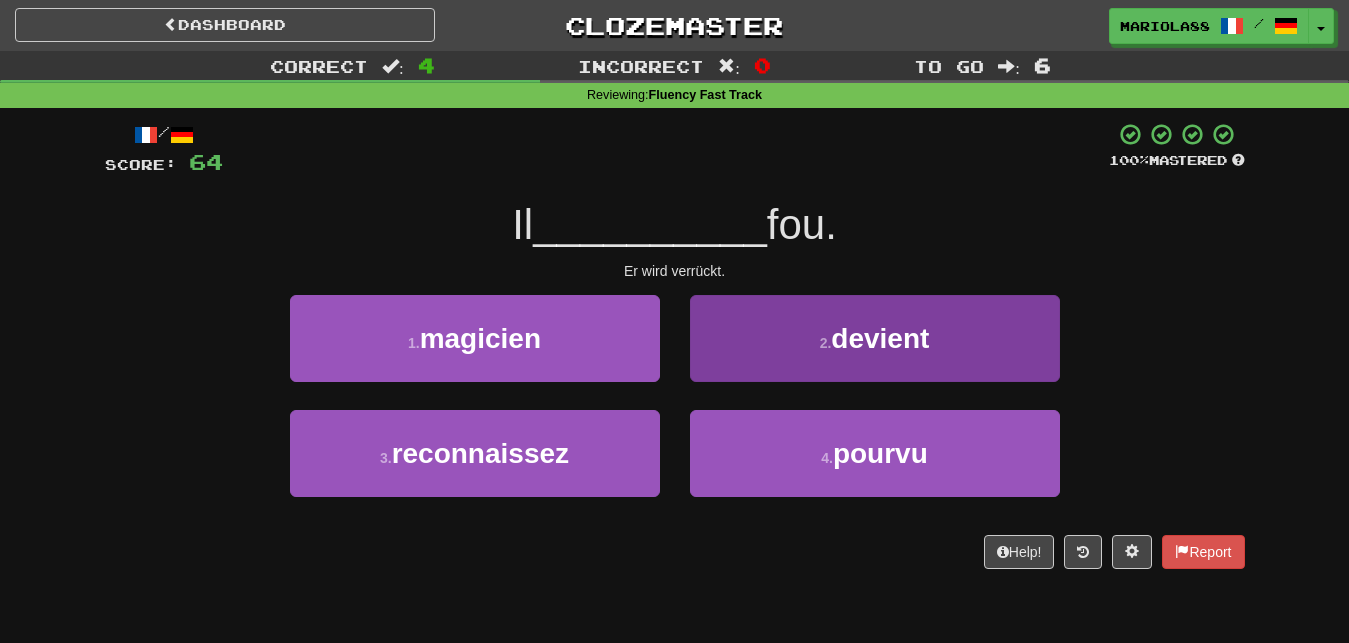 click on "/  Score:   64 100 %  Mastered Il  __________  fou. Er wird verrückt. 1 .  magicien 2 .  devient 3 .  reconnaissez 4 .  pourvu  Help!  Report" at bounding box center (675, 345) 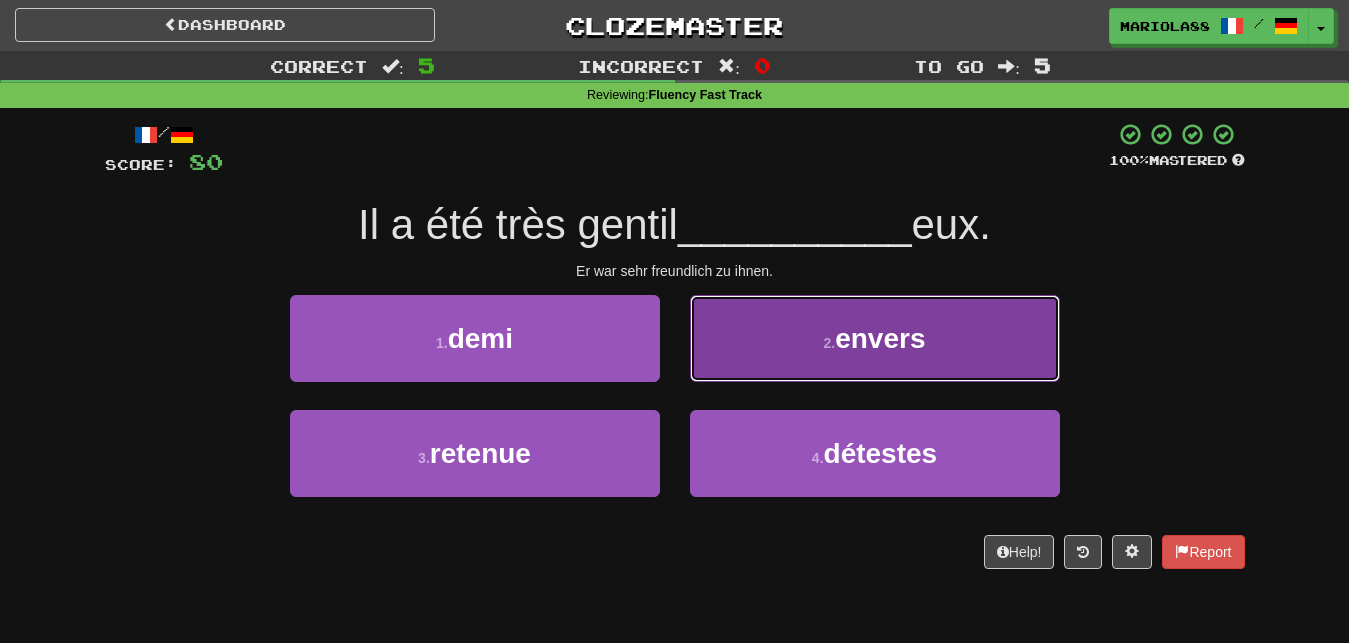click on "envers" at bounding box center (880, 338) 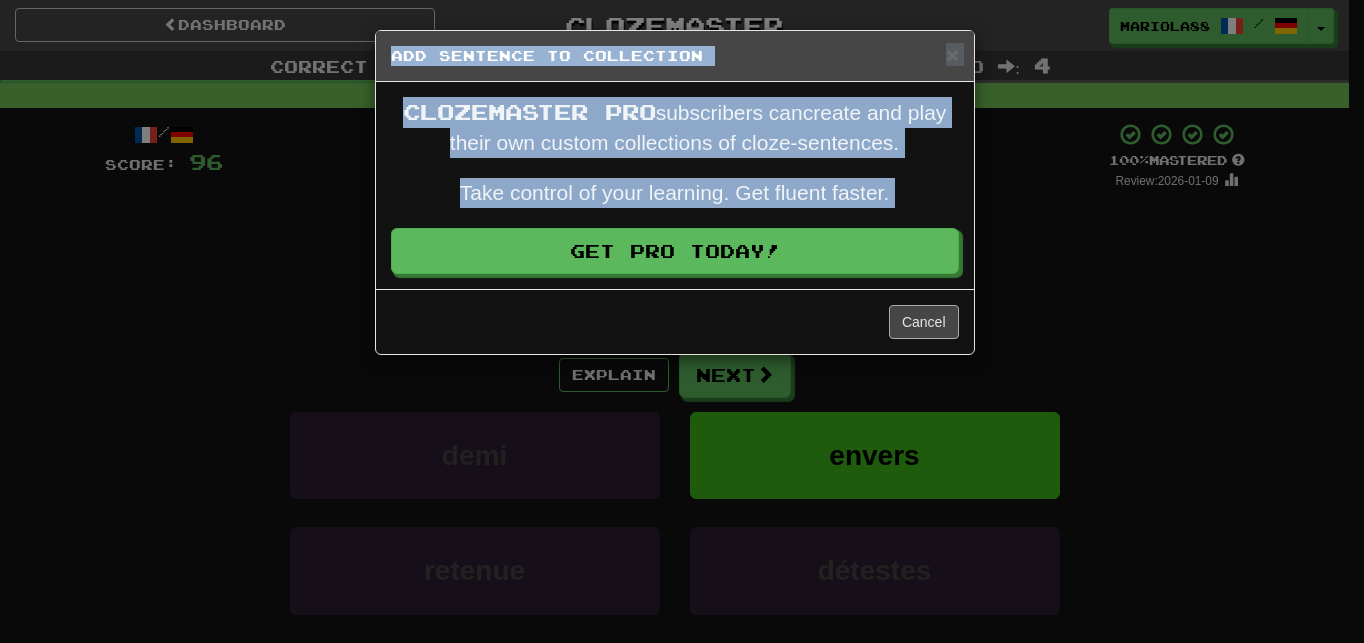 click on "Cancel" at bounding box center [924, 322] 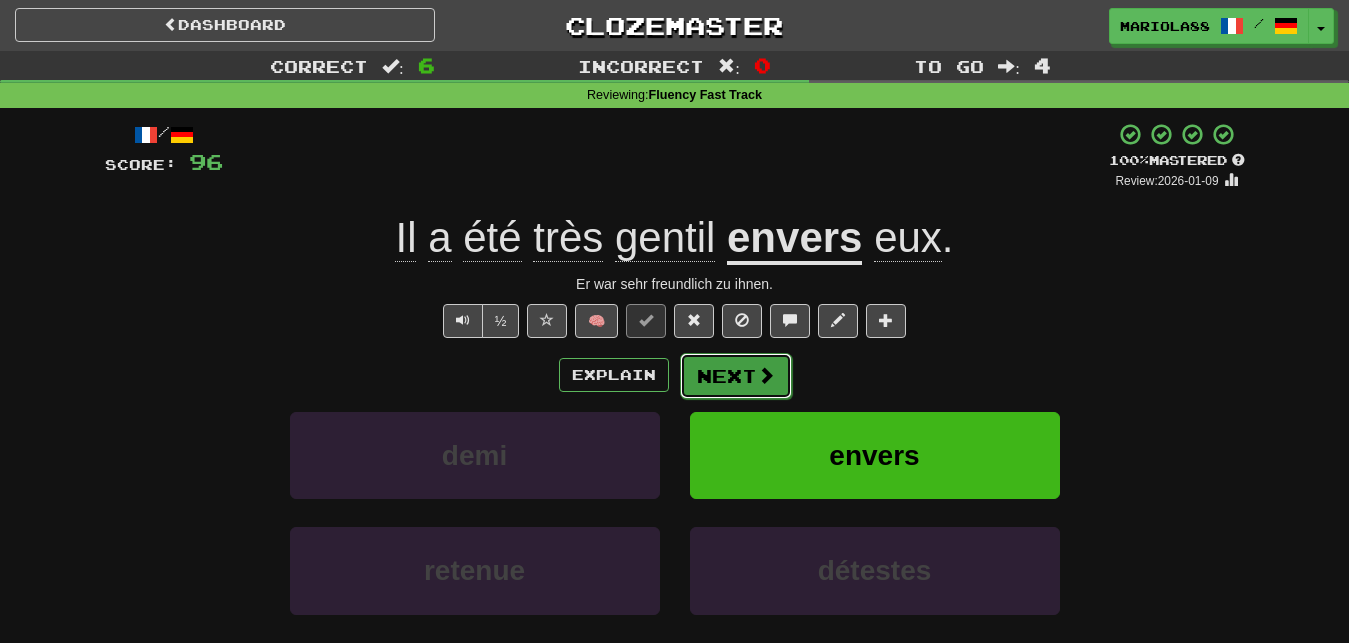click at bounding box center [766, 375] 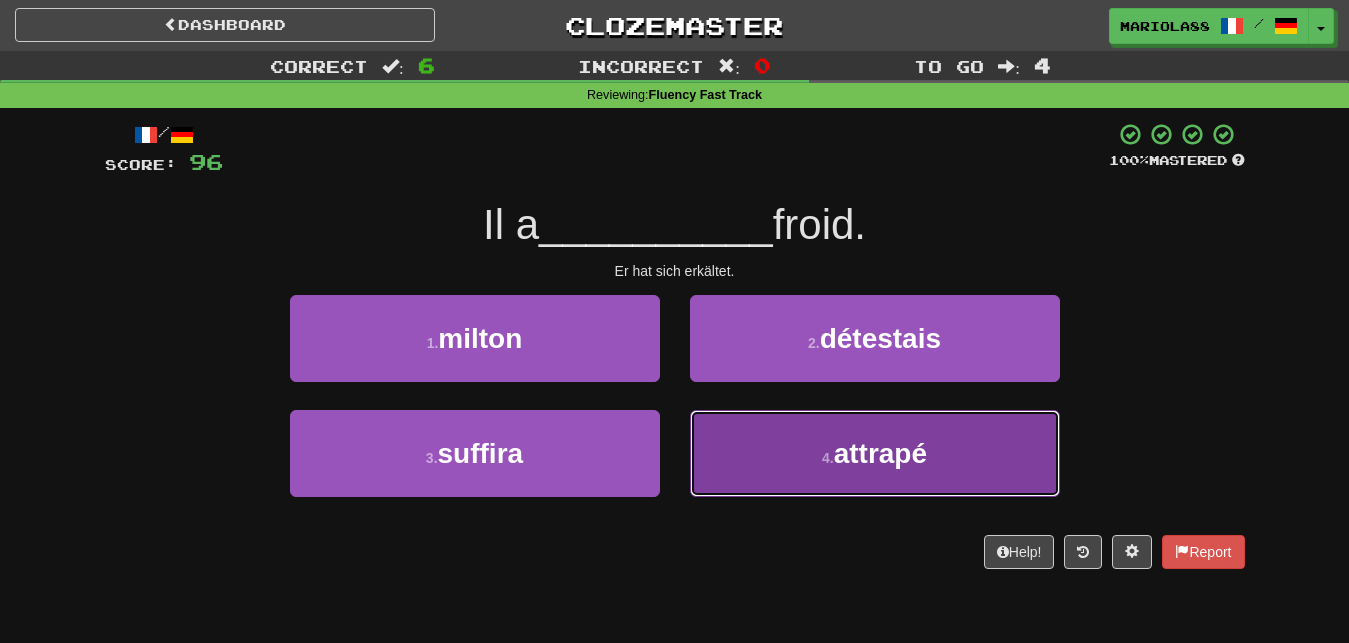 click on "4 .  attrapé" at bounding box center [875, 453] 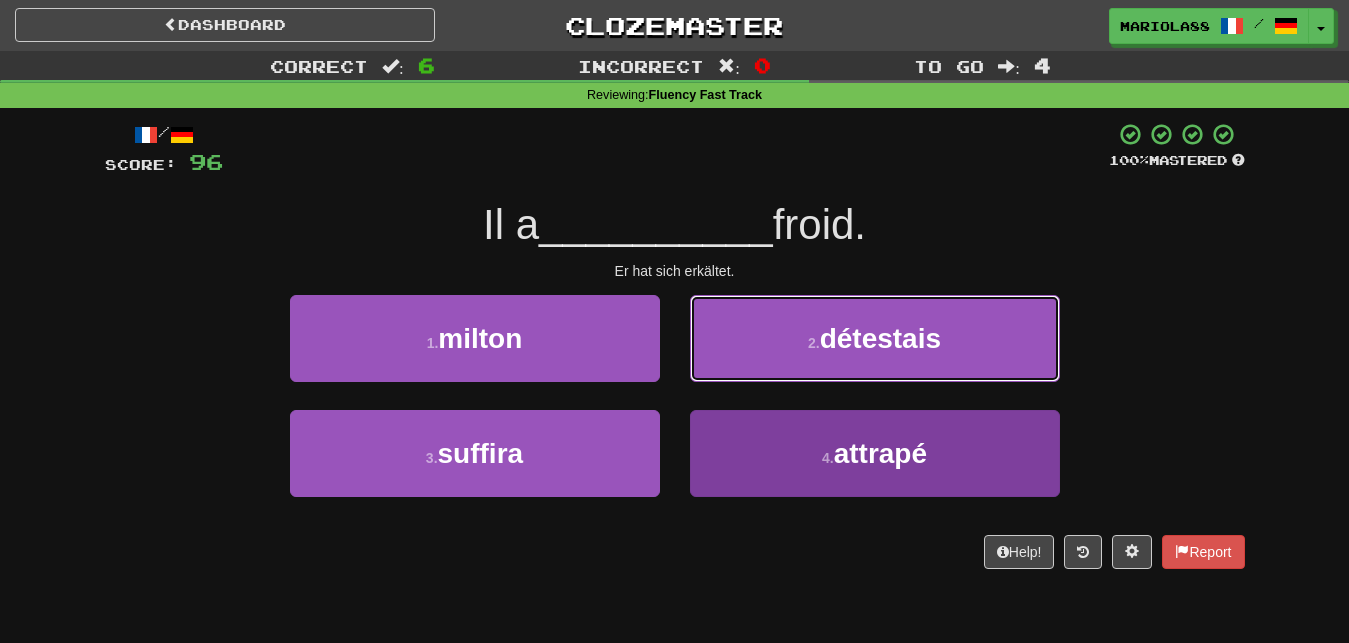 click on "2 .  détestais" at bounding box center [875, 338] 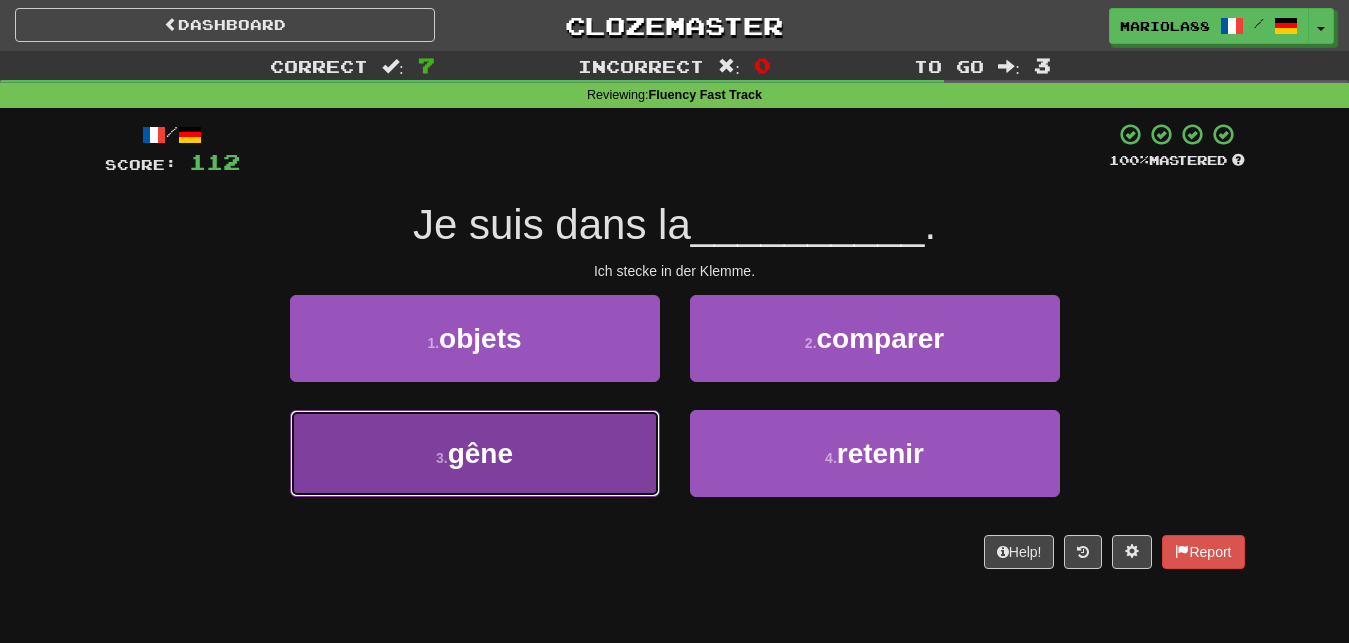 click on "3 .  gêne" at bounding box center [475, 453] 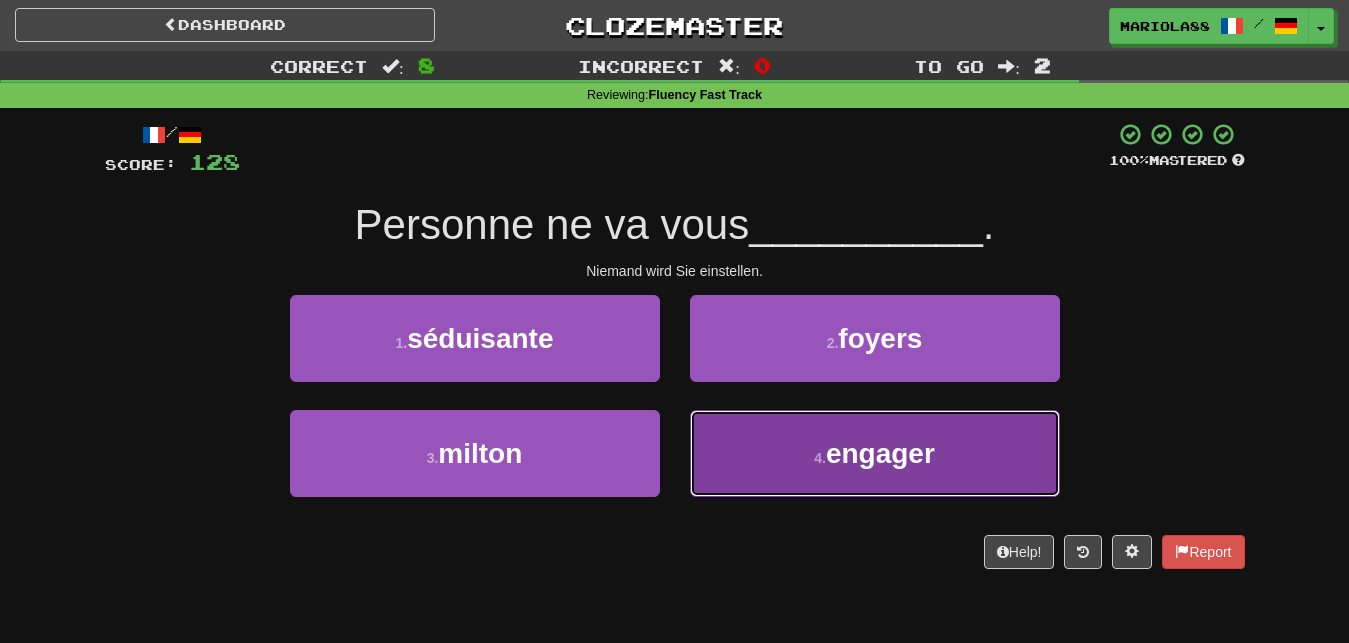 click on "4 .  engager" at bounding box center [875, 453] 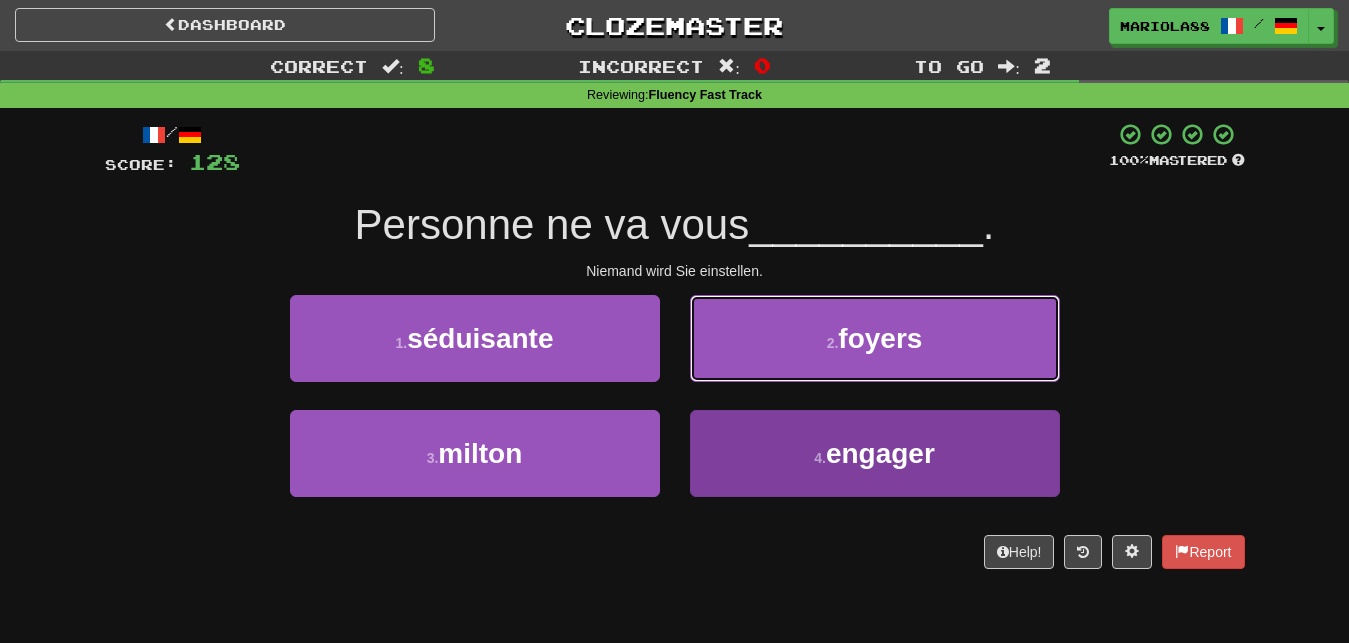 click on "2 .  foyers" at bounding box center [875, 338] 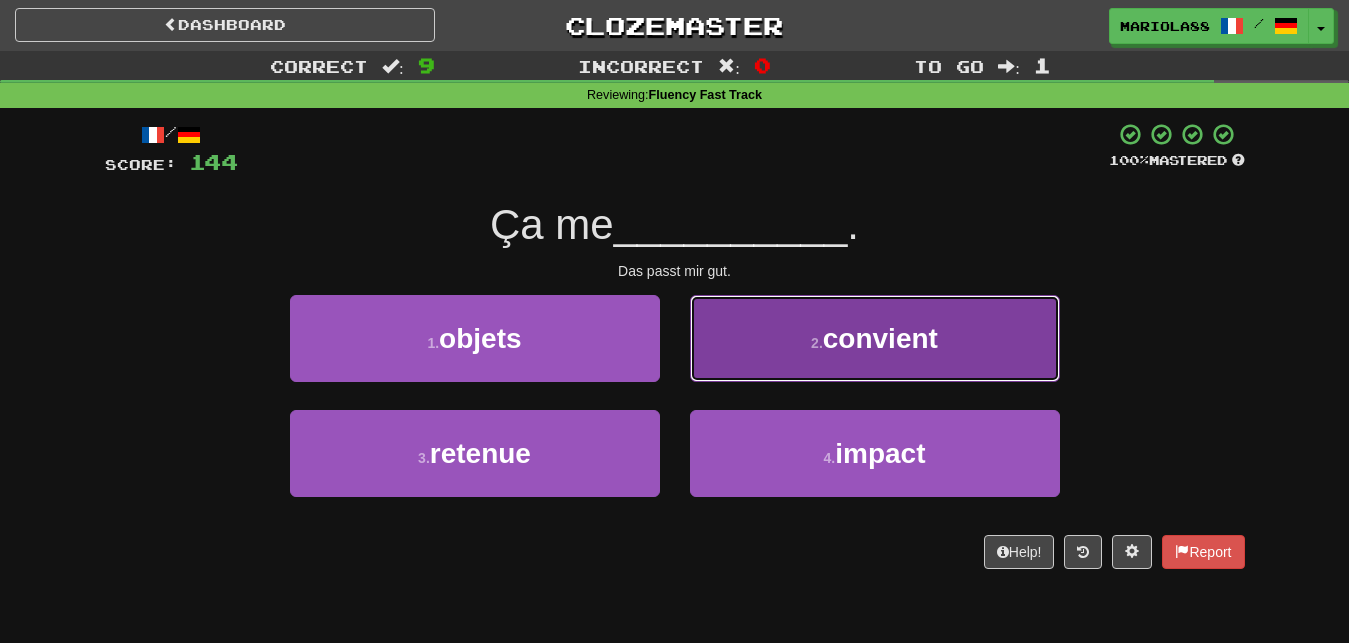 click on "convient" at bounding box center [880, 338] 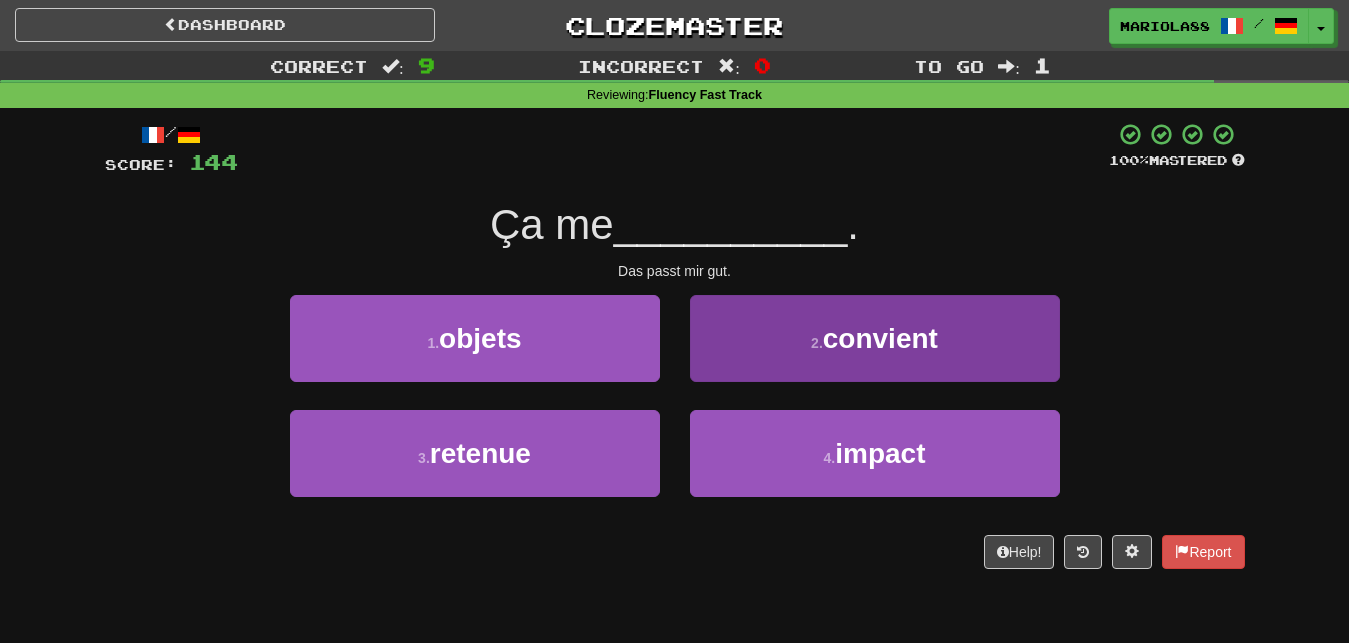 click on "/  Score:   144 100 %  Mastered Ça me  __________ . Das passt mir gut. 1 .  objets 2 .  convient 3 .  retenue 4 .  impact  Help!  Report" at bounding box center [675, 345] 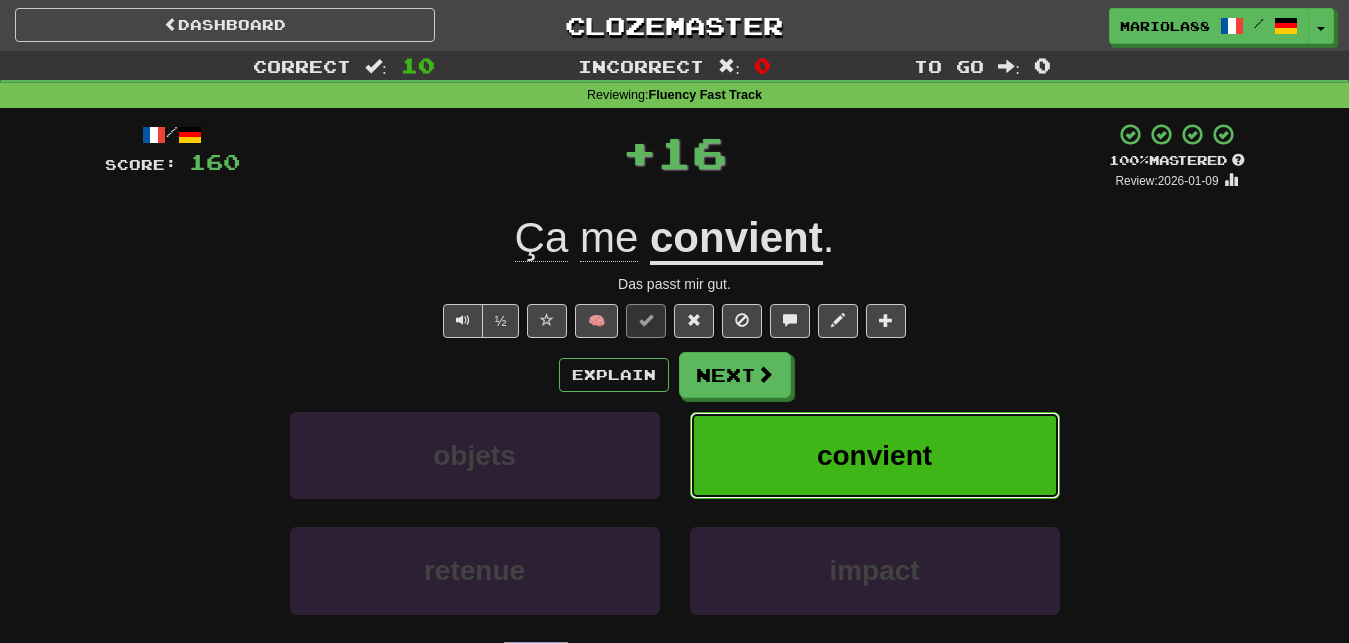 click on "convient" at bounding box center [874, 455] 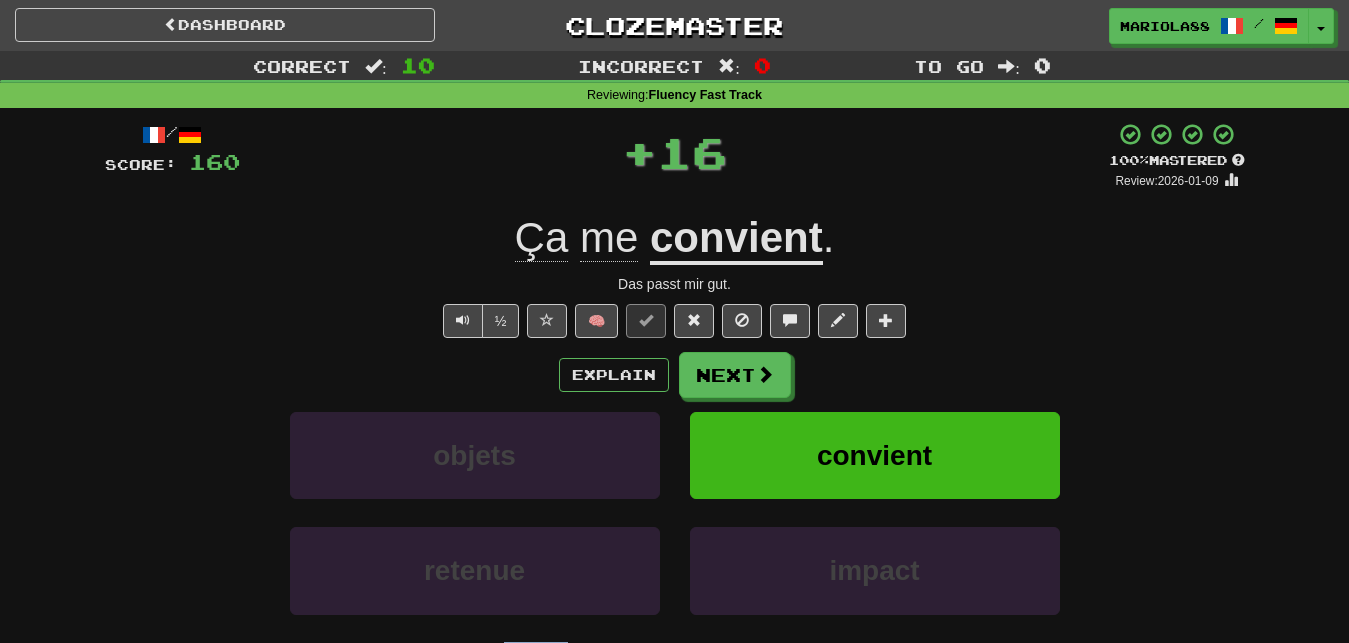 click on "Dashboard
Clozemaster
[USERNAME]
/
Toggle Dropdown
Dashboard
Leaderboard
Activity Feed
Notifications
1
Profile
Discussions
Čeština
/
English
Streak:
368
Review:
0
Points Today: 92
Deutsch
/
English
Streak:
603
Review:
571
Daily Goal:  32 /200
Deutsch
/
Français
Streak:
3
Review:
0
Points Today: 0
Deutsch
/
Русский
Streak:
0
Review:
0
Points Today: 0
English
/
Deutsch
Streak:
43
Review:
331
Points Today: 16
Español
/
English
Streak:
3
Review:
0
Points Today: 0
Esperanto
/
Deutsch
Streak:
43
Review:
359
Points Today: 16" at bounding box center [674, 388] 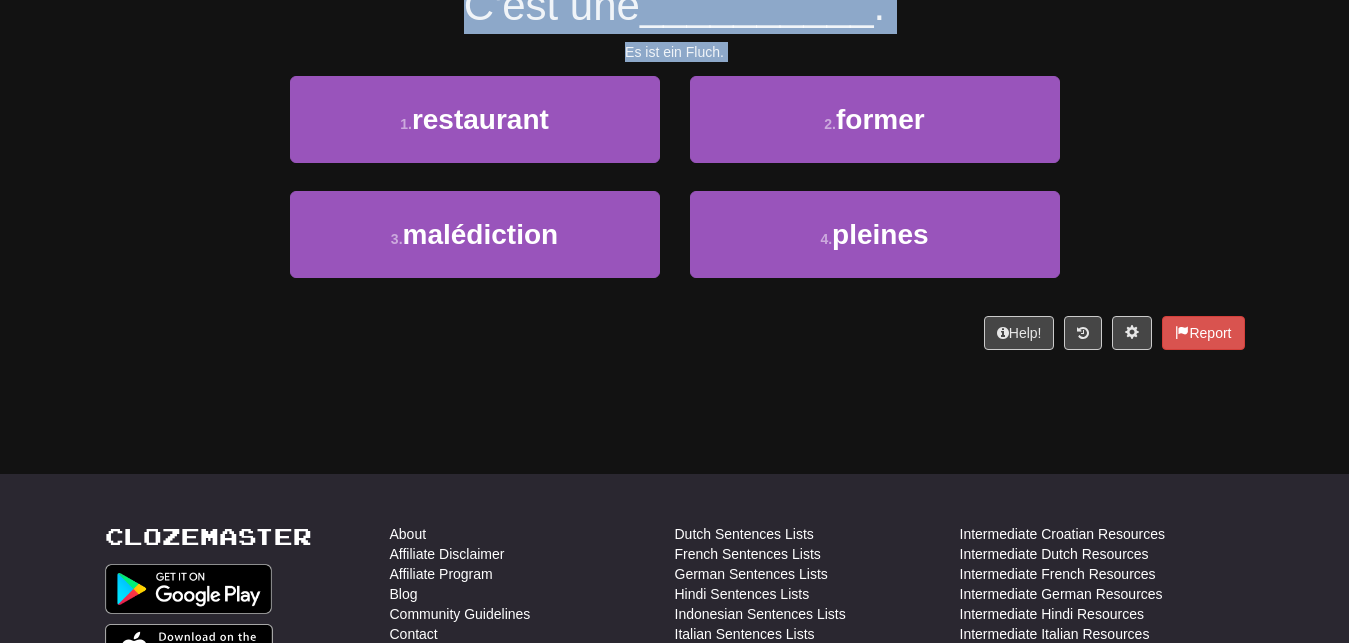 scroll, scrollTop: 0, scrollLeft: 0, axis: both 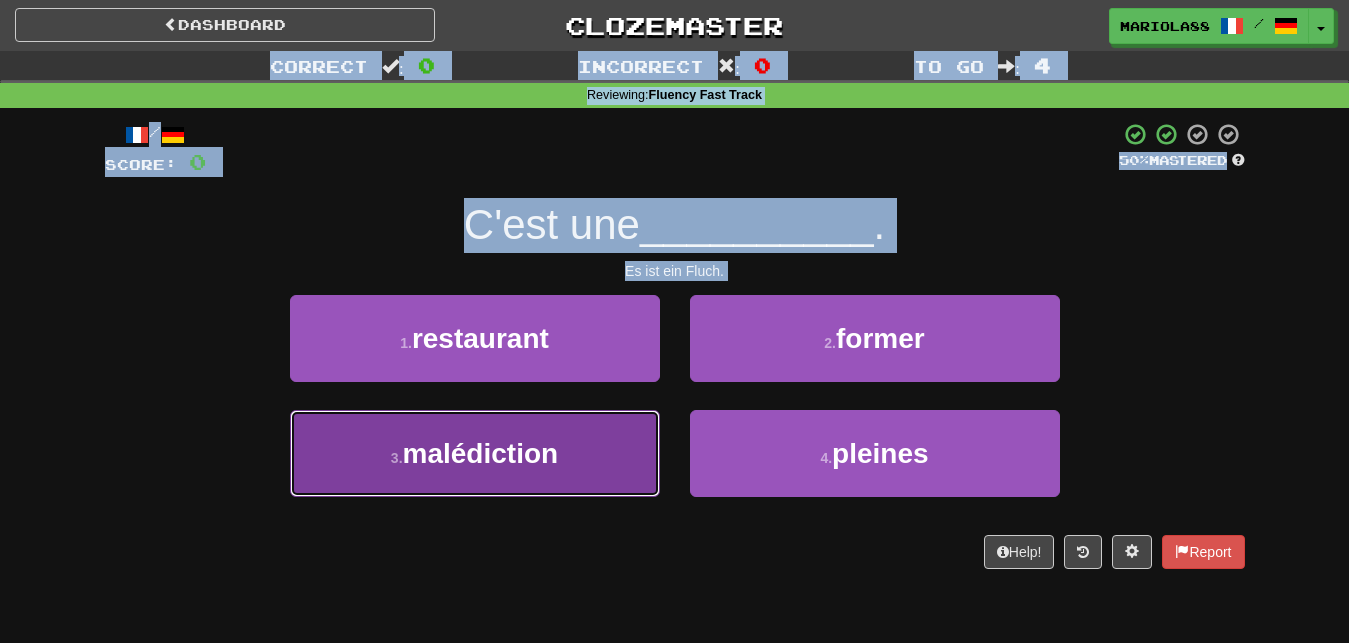 click on "malédiction" at bounding box center (481, 453) 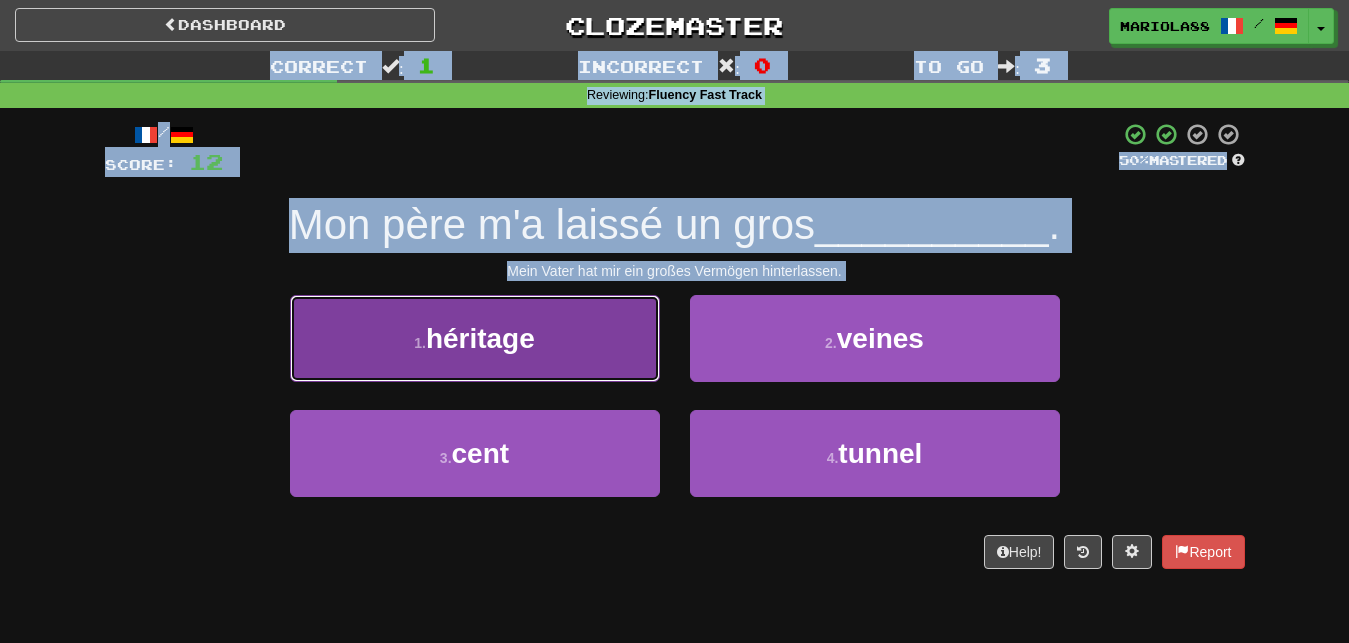 click on "héritage" at bounding box center (480, 338) 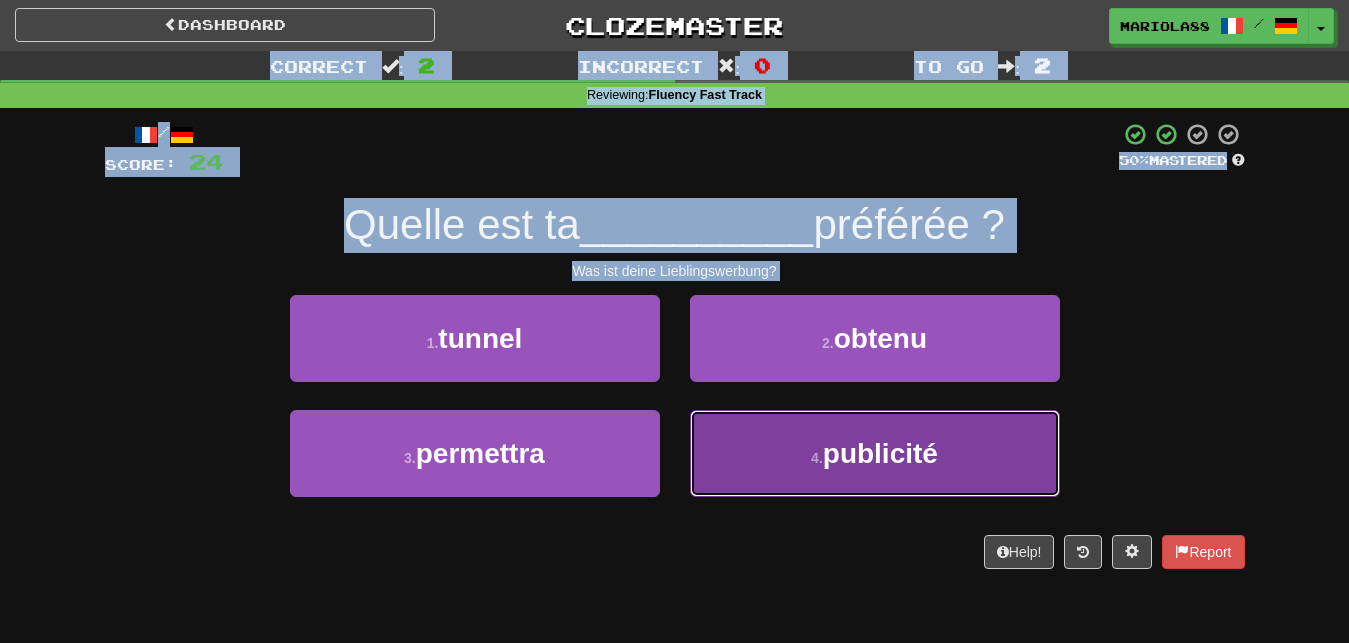click on "publicité" at bounding box center (880, 453) 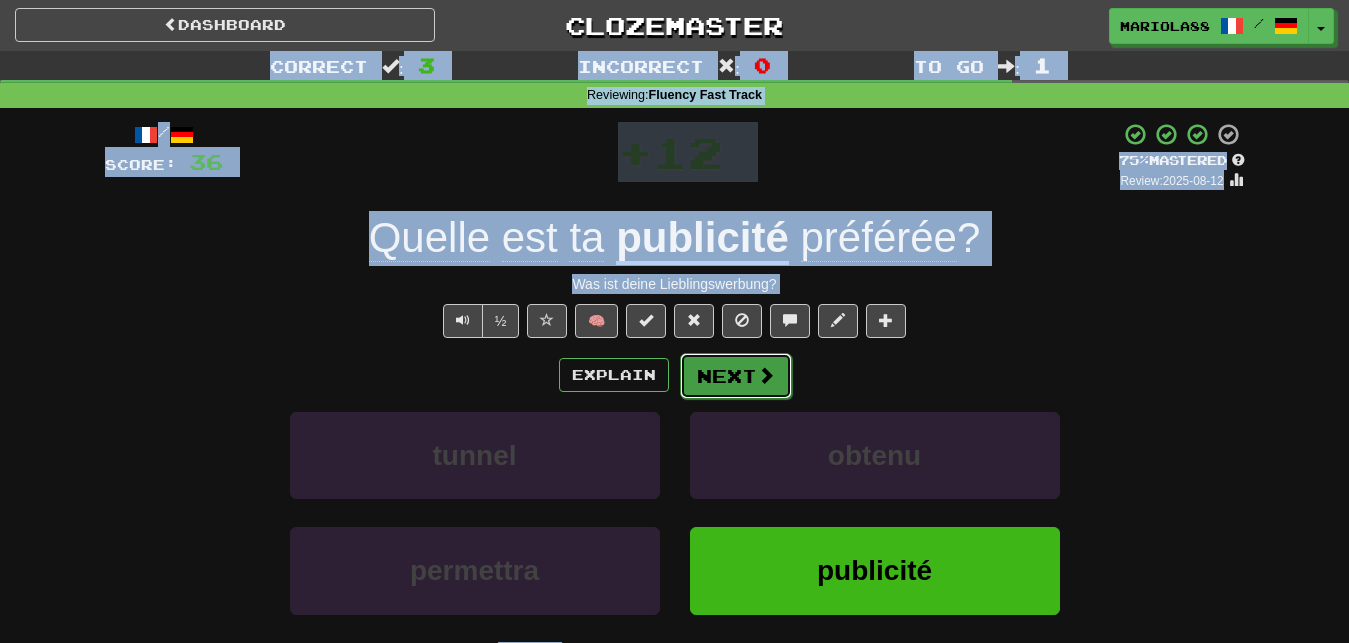 click on "Next" at bounding box center (736, 376) 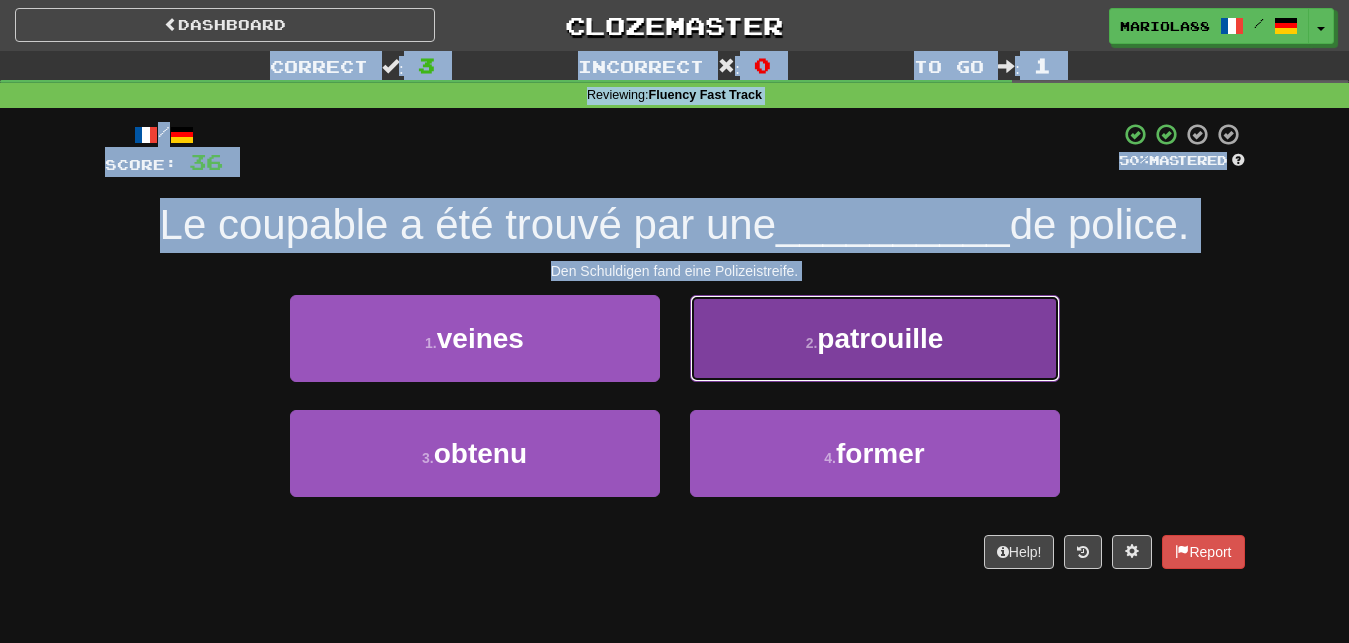 click on "patrouille" at bounding box center (880, 338) 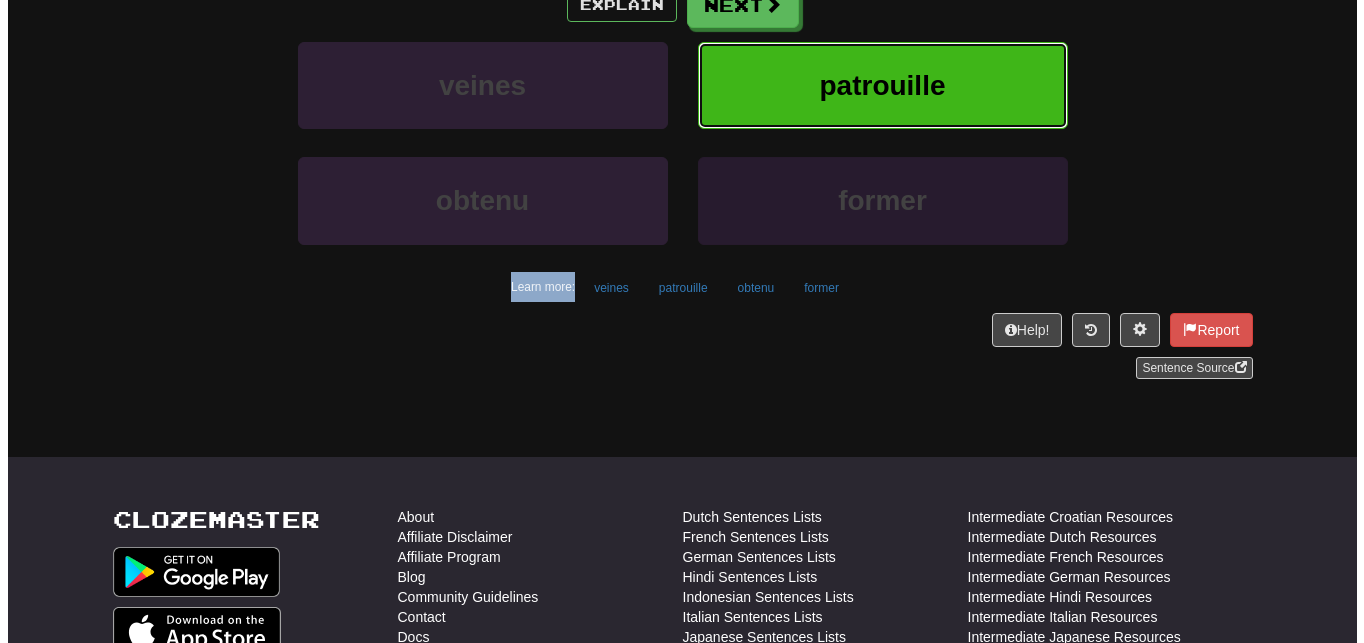 scroll, scrollTop: 371, scrollLeft: 0, axis: vertical 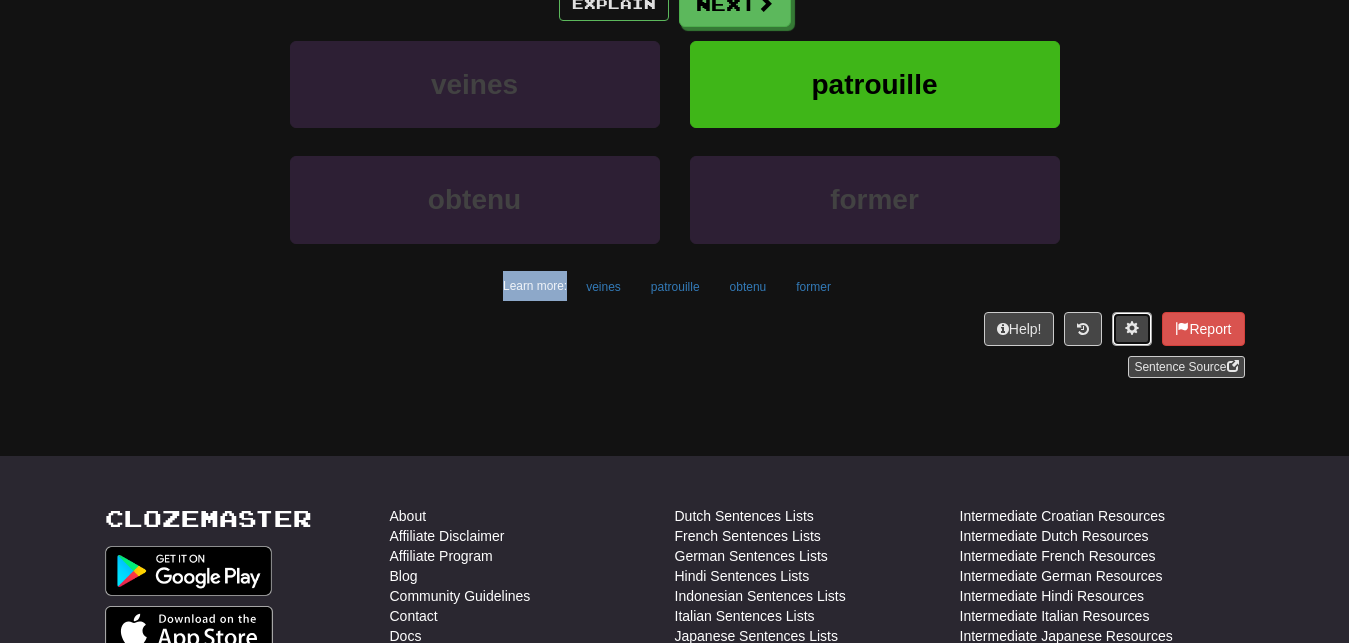 click at bounding box center [1132, 328] 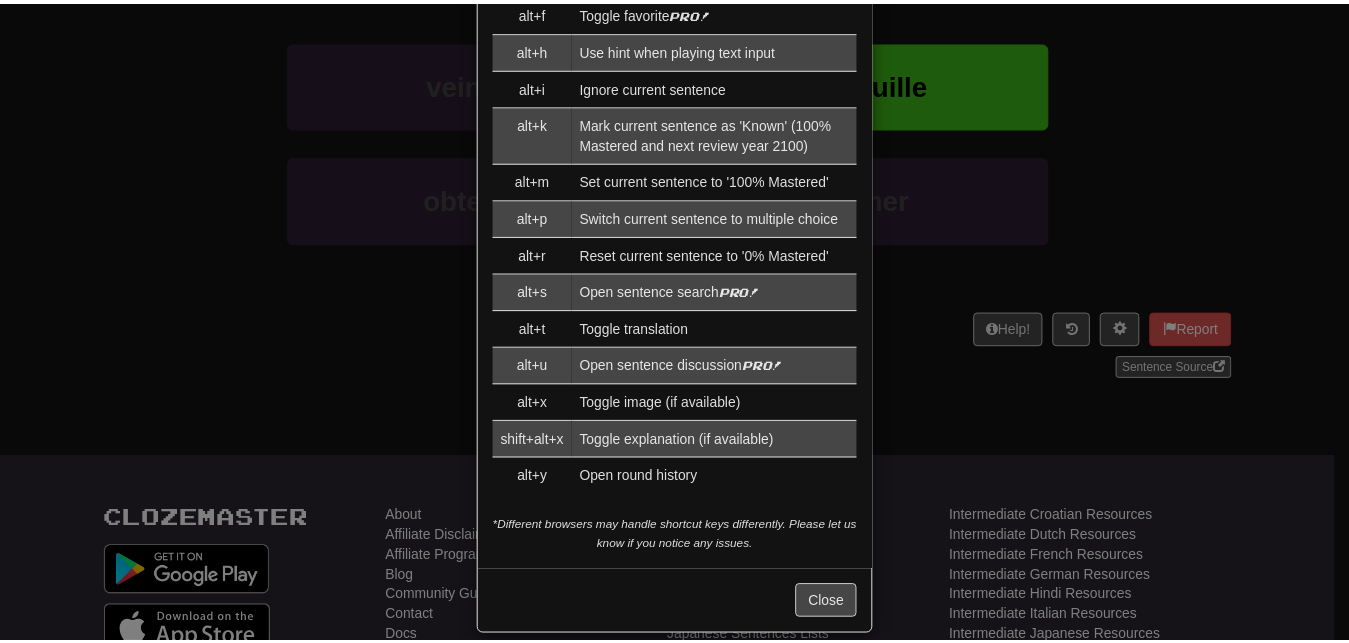 scroll, scrollTop: 2229, scrollLeft: 0, axis: vertical 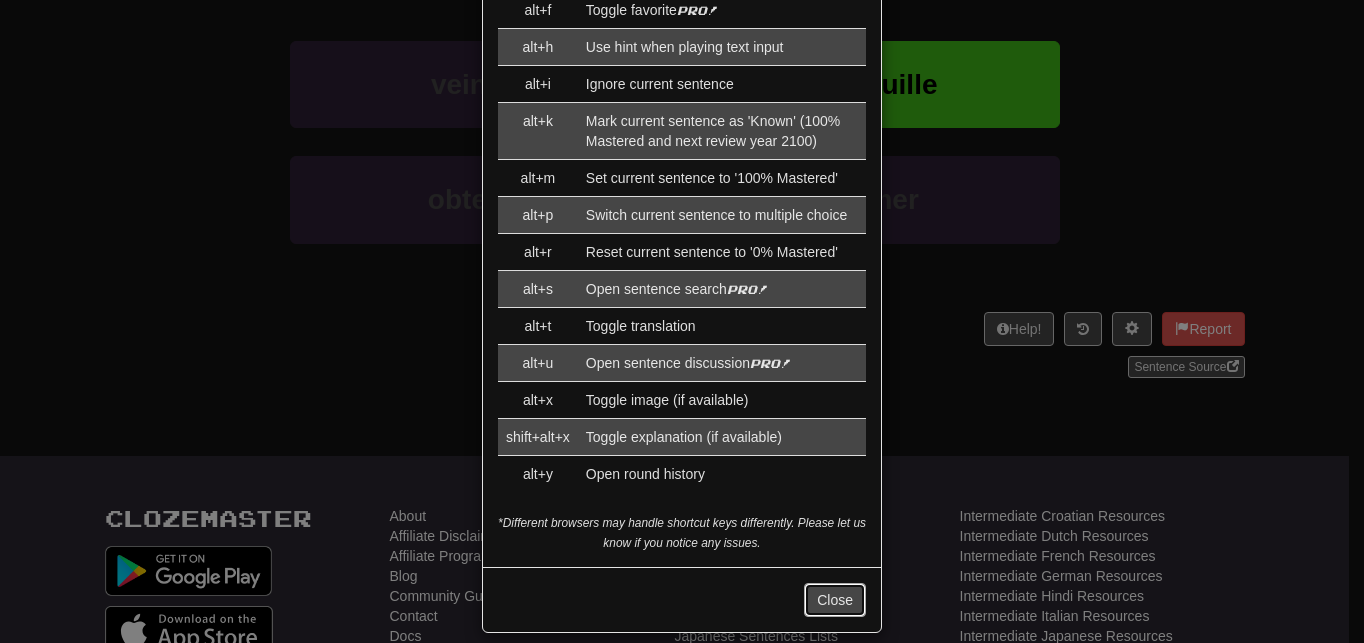 click on "Close" at bounding box center [835, 600] 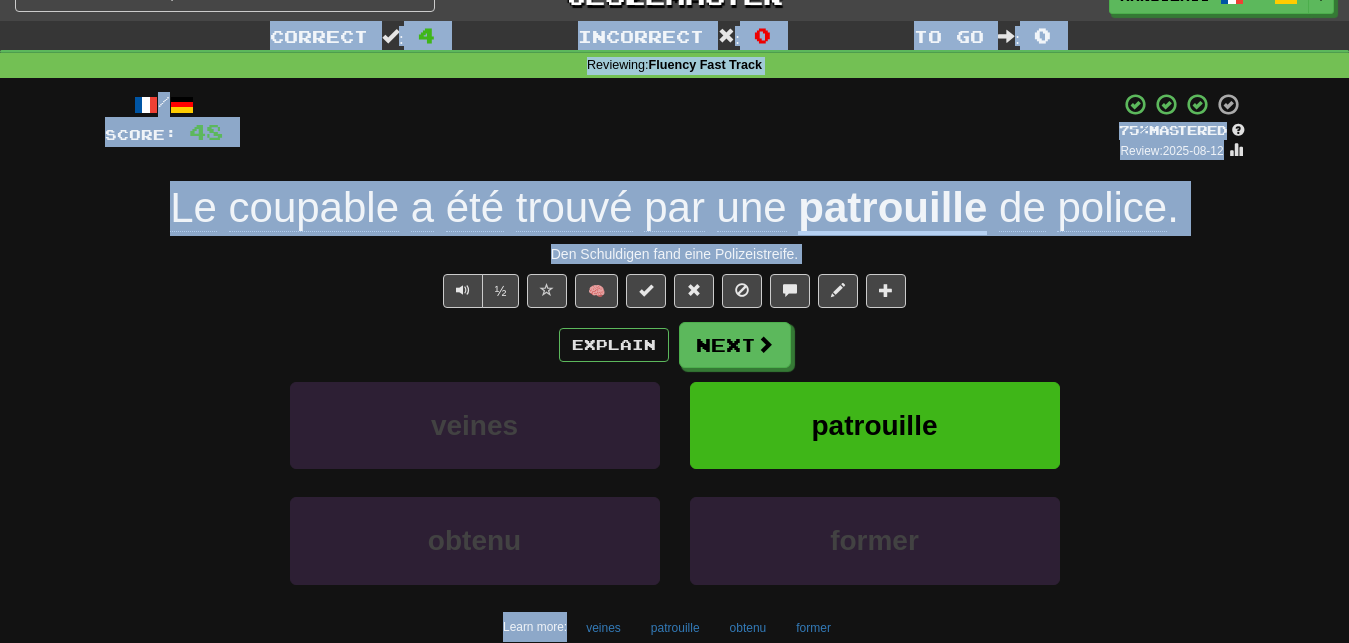 scroll, scrollTop: 0, scrollLeft: 0, axis: both 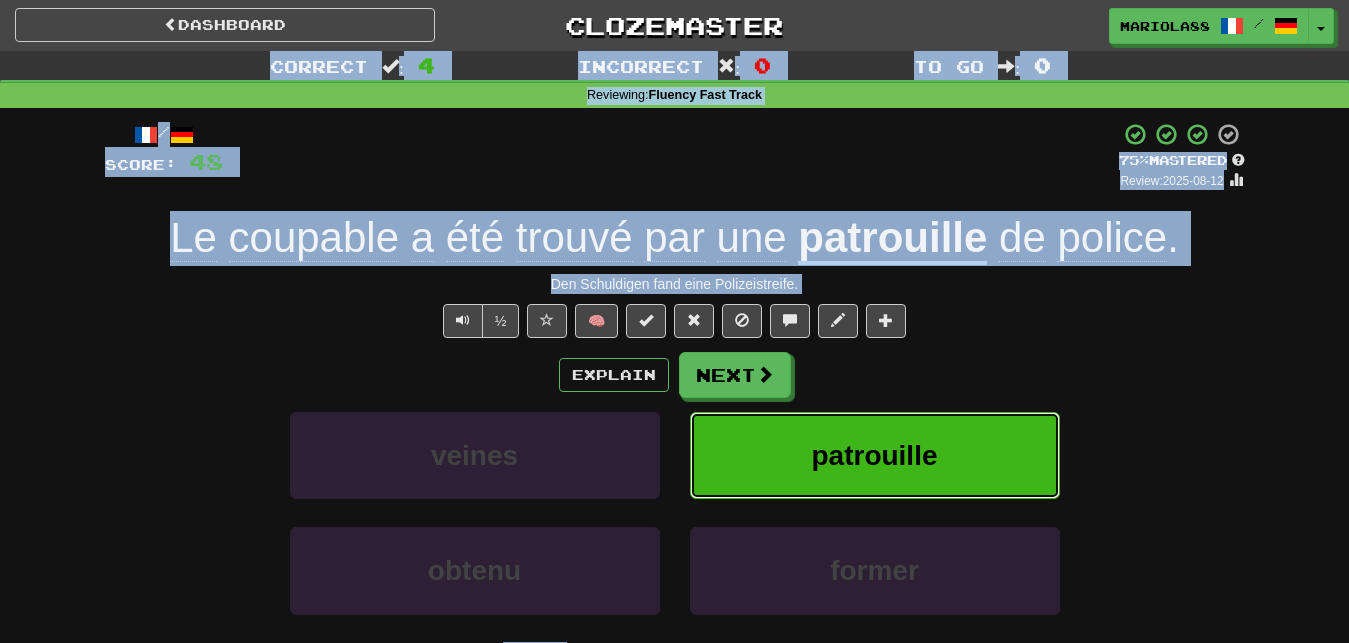 click on "patrouille" at bounding box center (874, 455) 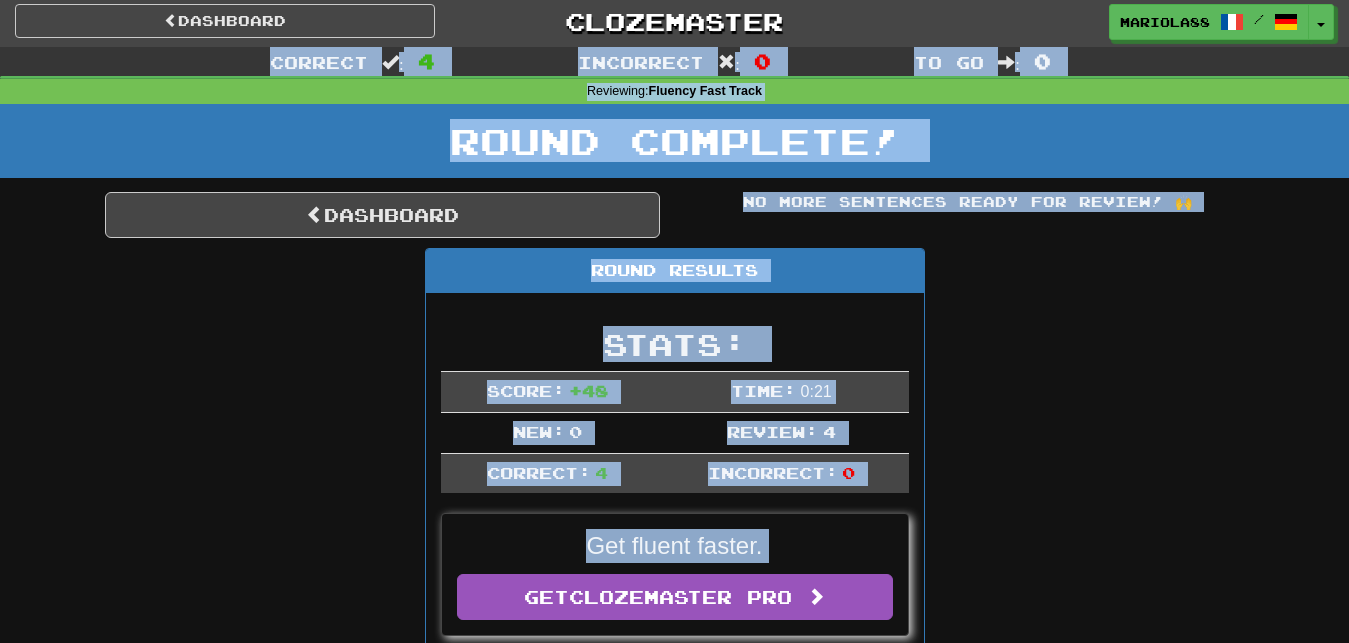 scroll, scrollTop: 0, scrollLeft: 0, axis: both 